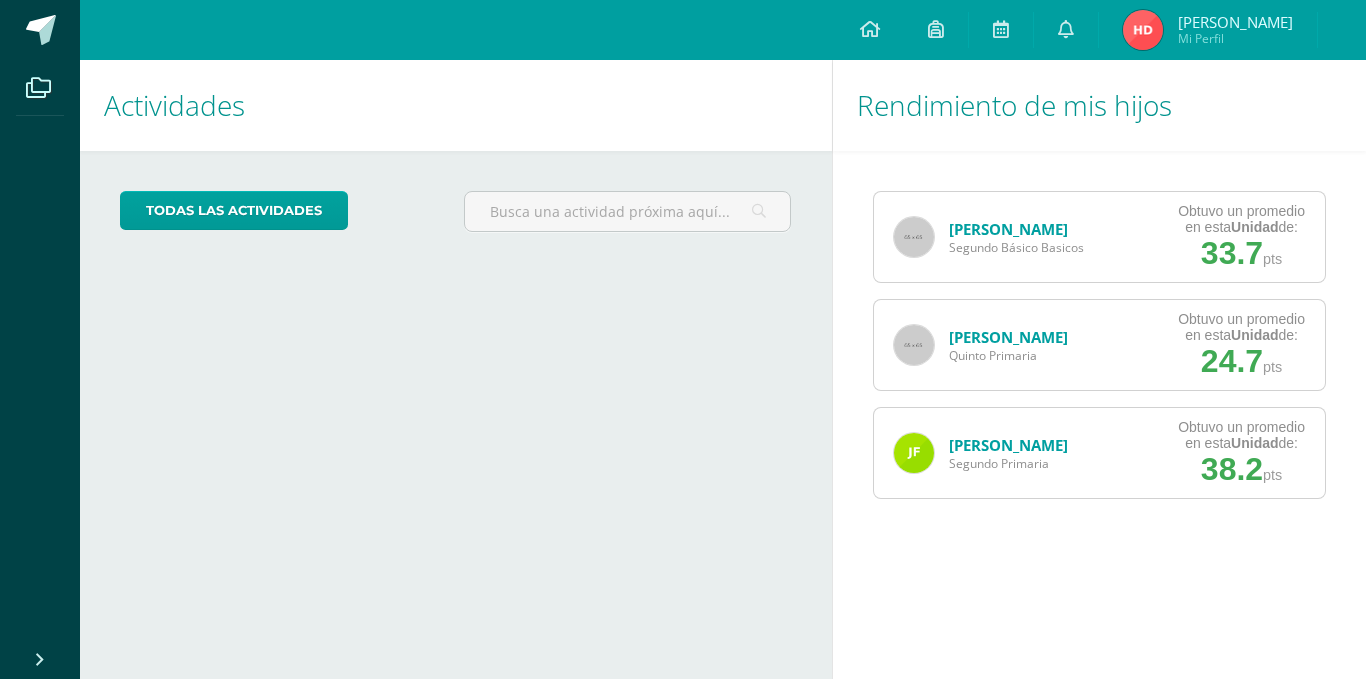 scroll, scrollTop: 0, scrollLeft: 0, axis: both 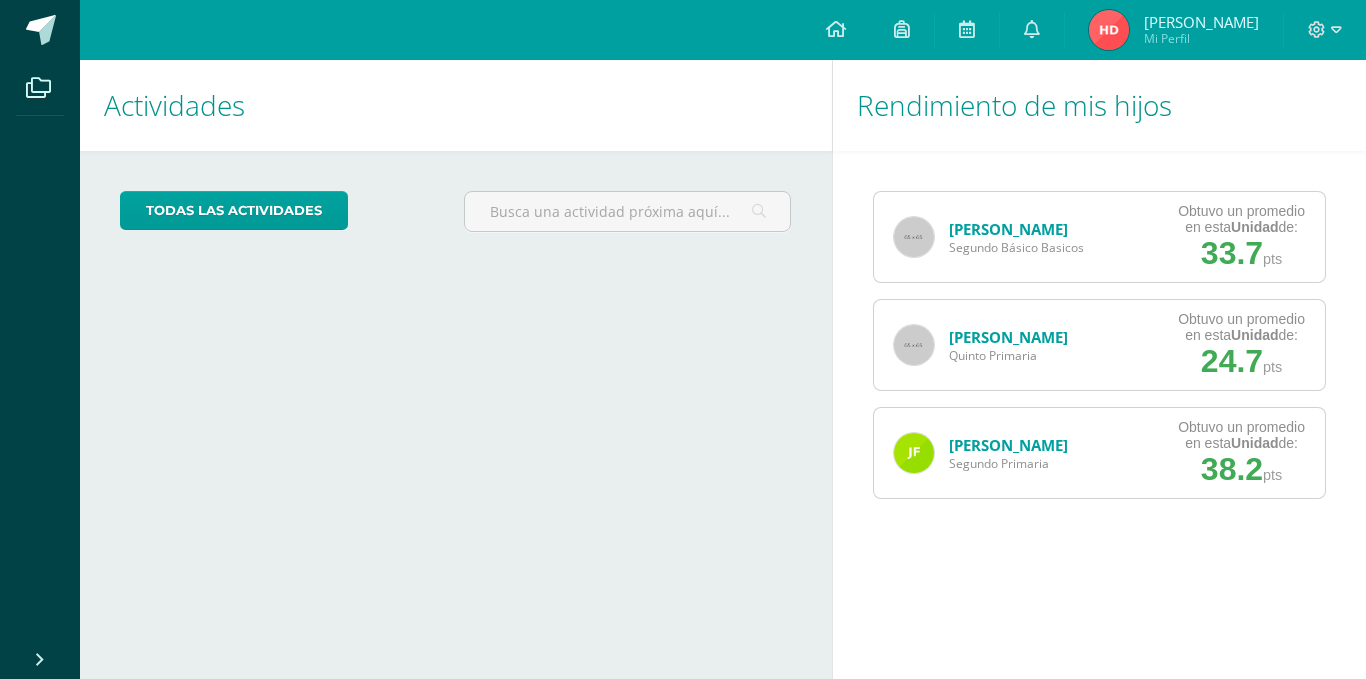 click at bounding box center (914, 345) 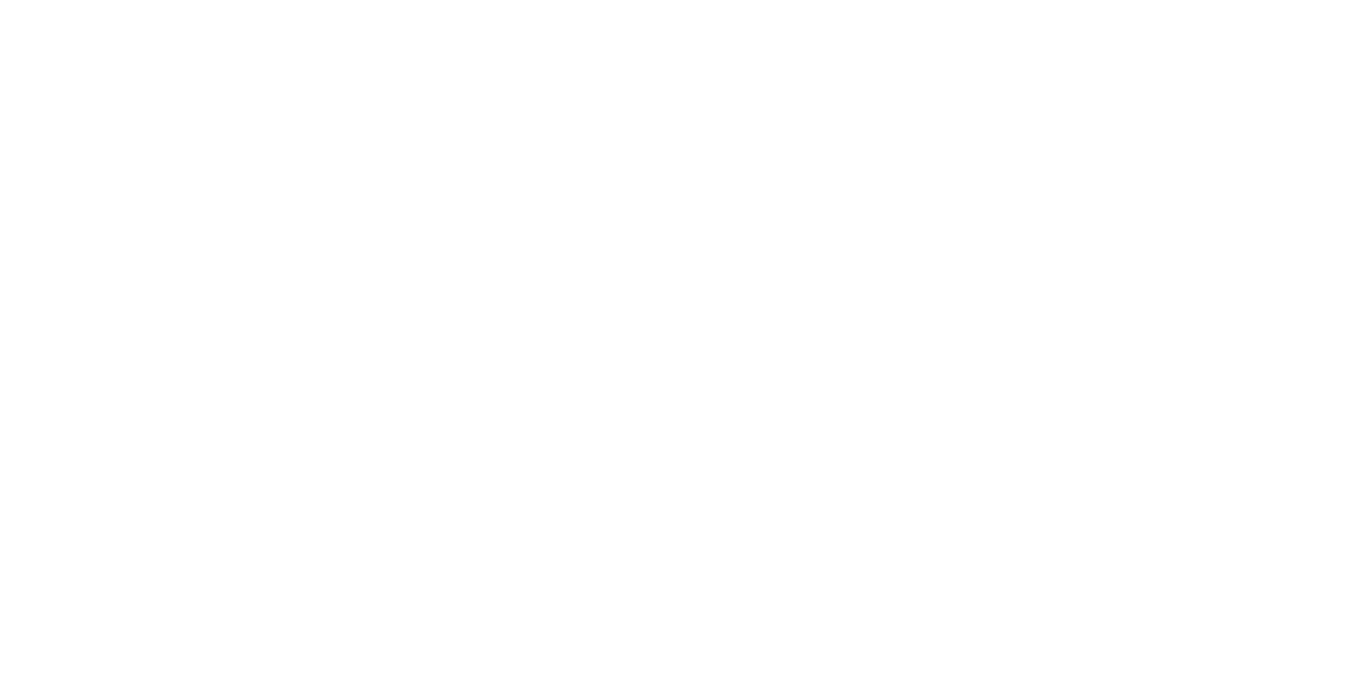 scroll, scrollTop: 0, scrollLeft: 0, axis: both 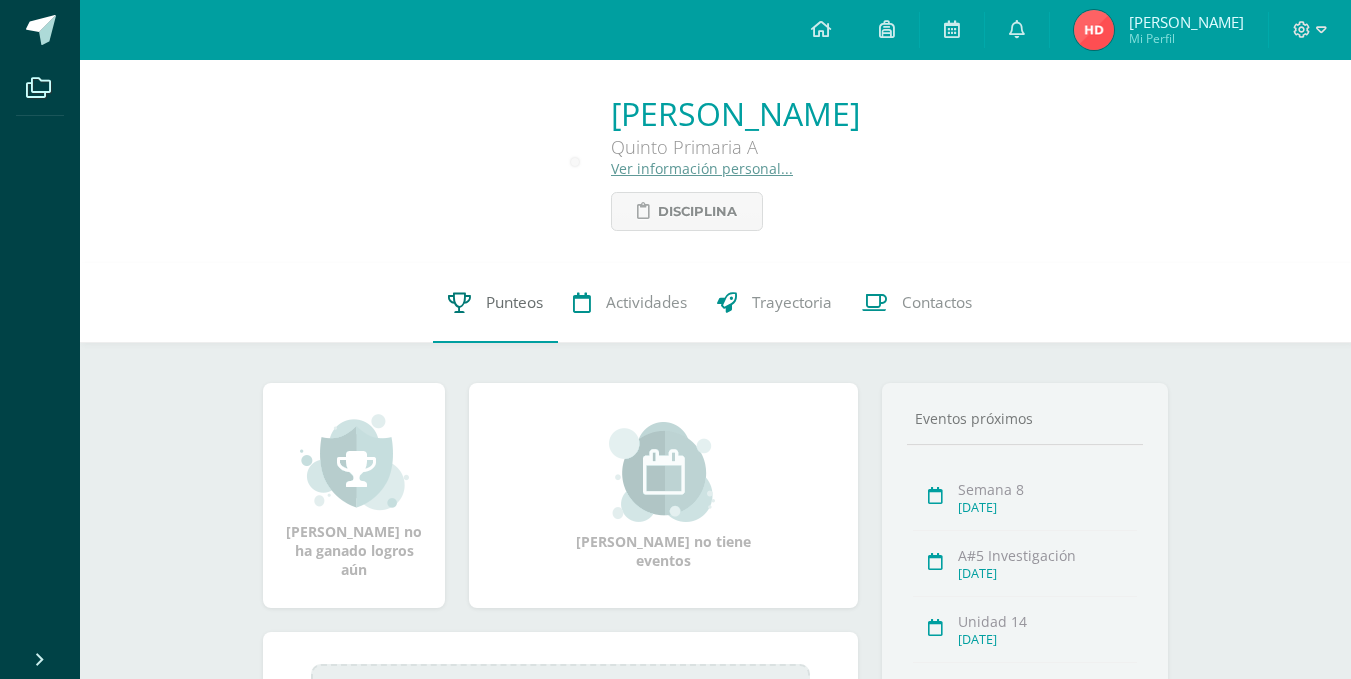 click on "Punteos" at bounding box center [495, 303] 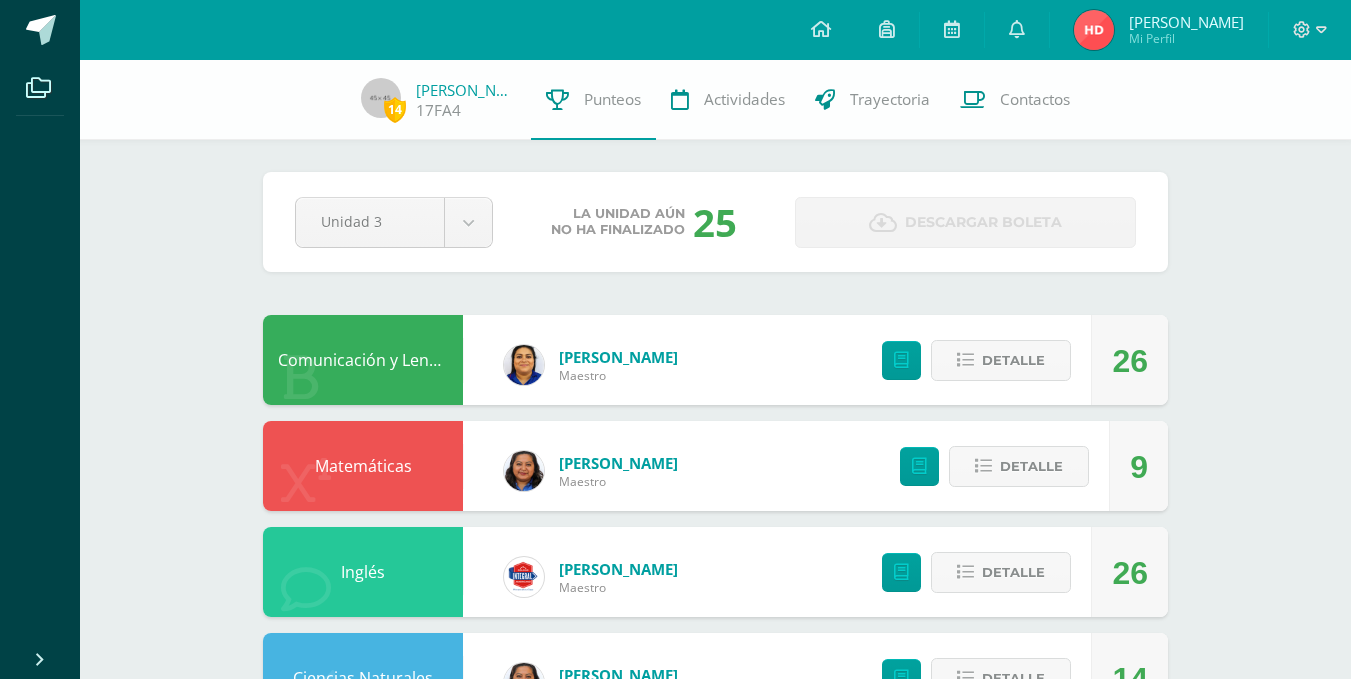 scroll, scrollTop: 0, scrollLeft: 0, axis: both 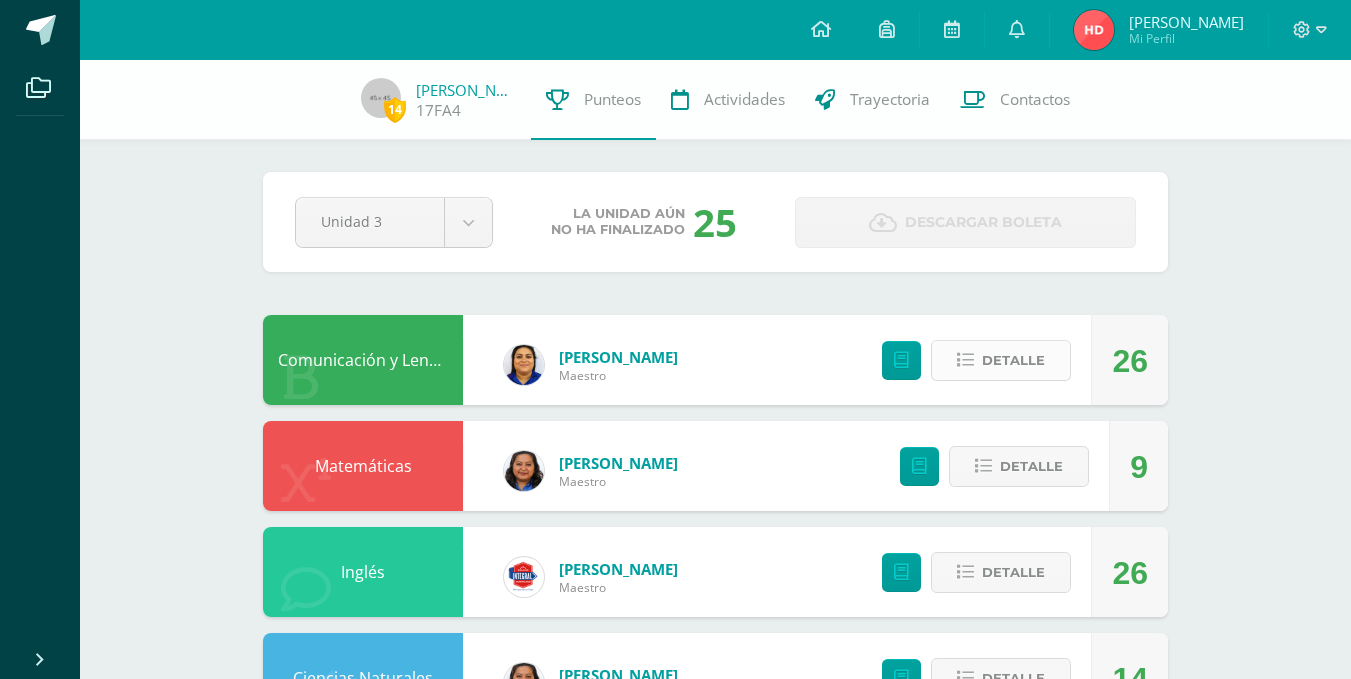 click on "Detalle" at bounding box center [1013, 360] 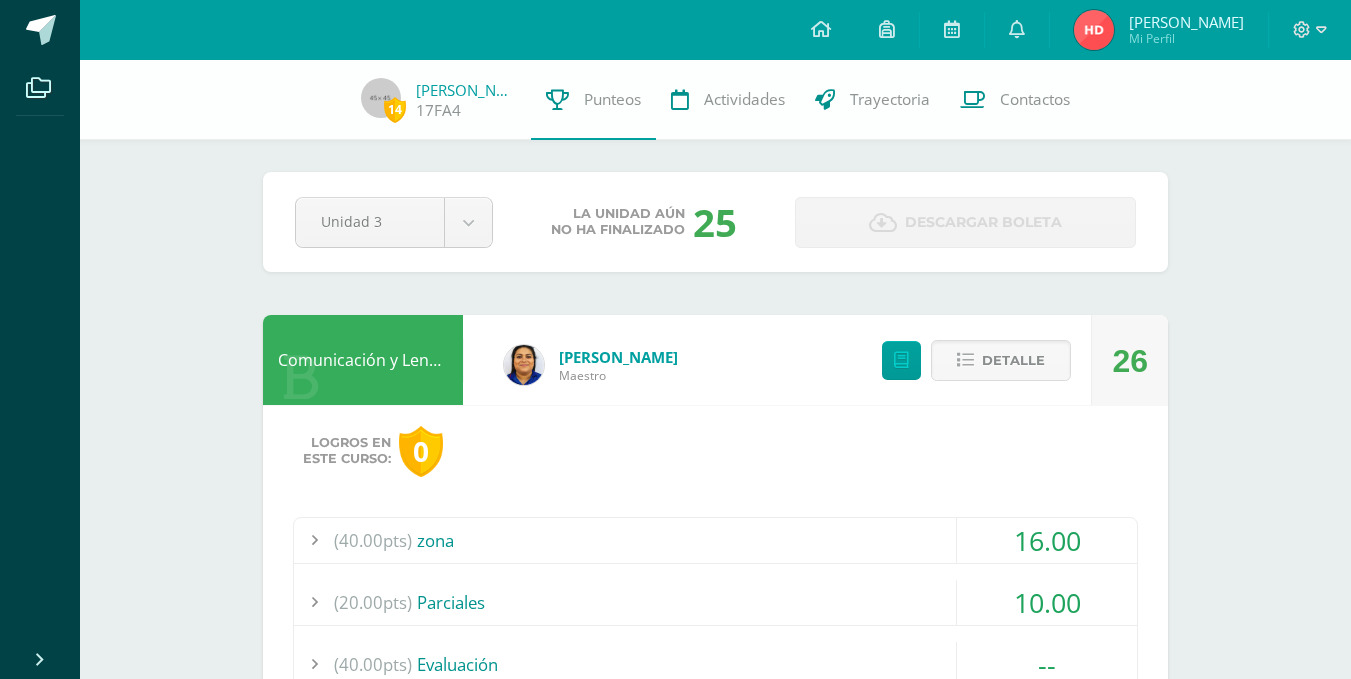 scroll, scrollTop: 100, scrollLeft: 0, axis: vertical 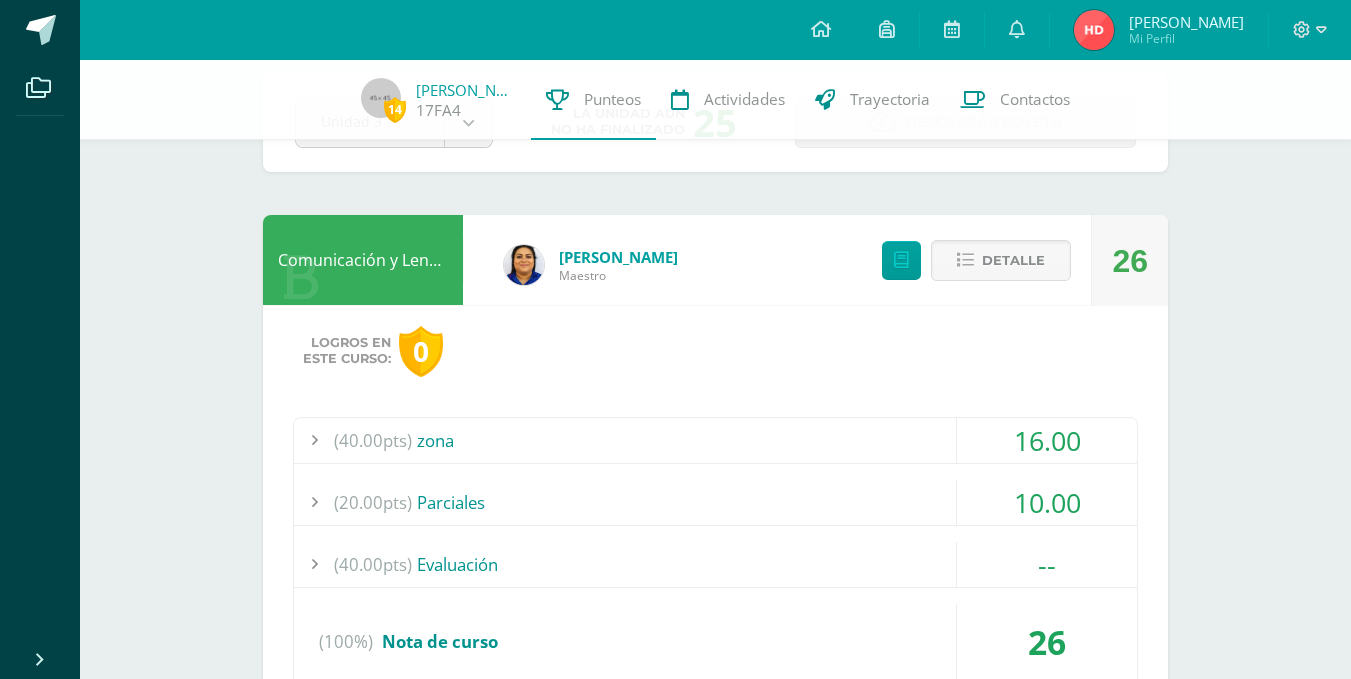 click on "(40.00pts)
zona" at bounding box center [715, 440] 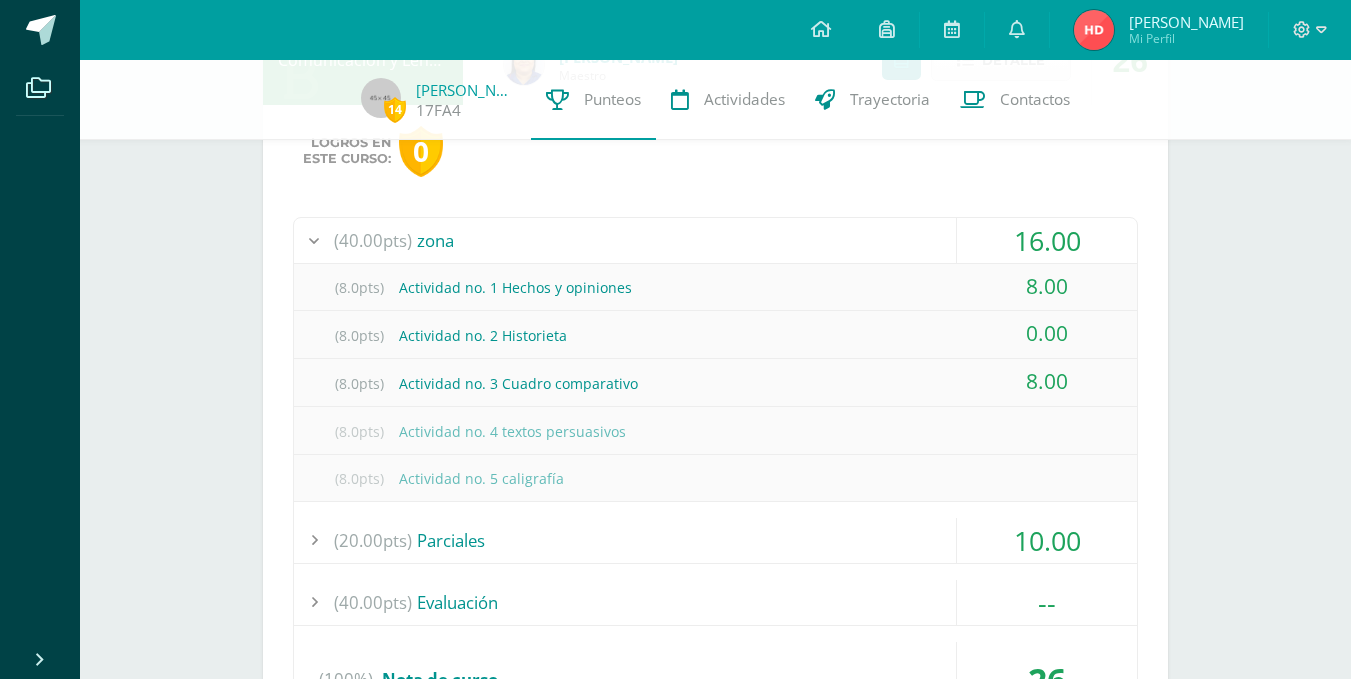 scroll, scrollTop: 200, scrollLeft: 0, axis: vertical 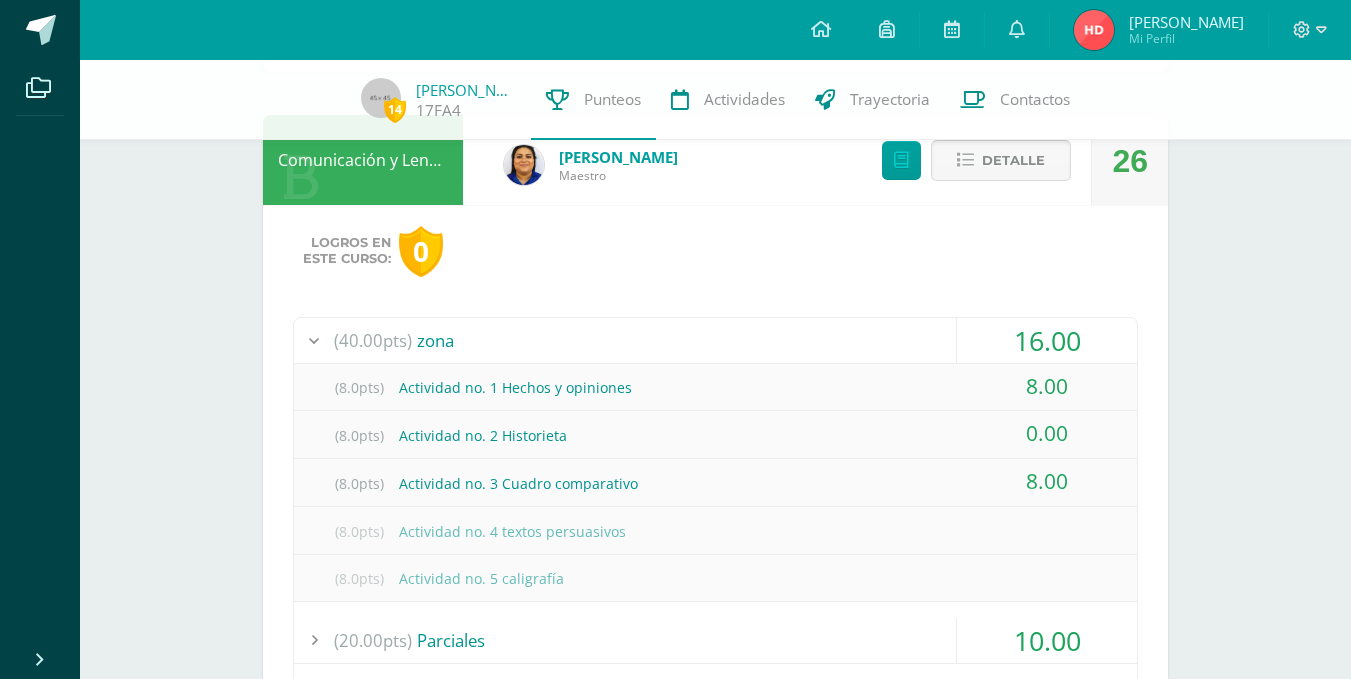 click on "Detalle" at bounding box center (1001, 160) 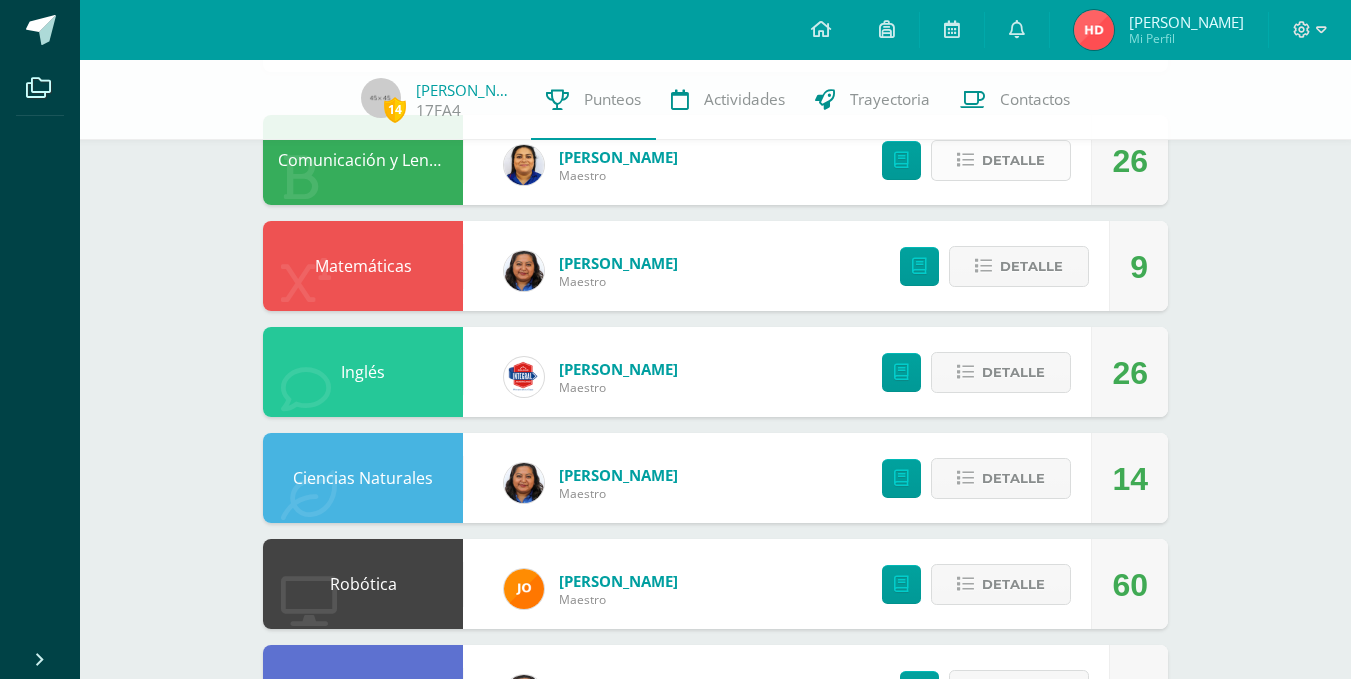 click on "Detalle" at bounding box center [1013, 160] 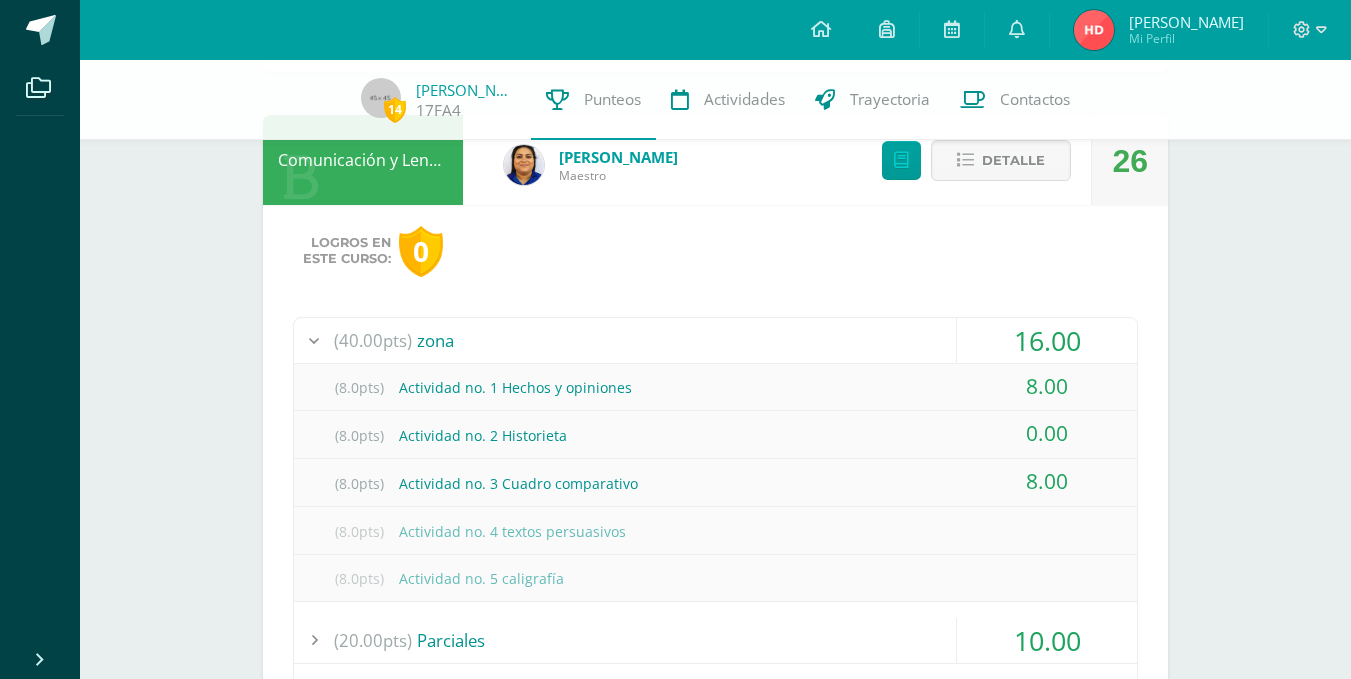 scroll, scrollTop: 400, scrollLeft: 0, axis: vertical 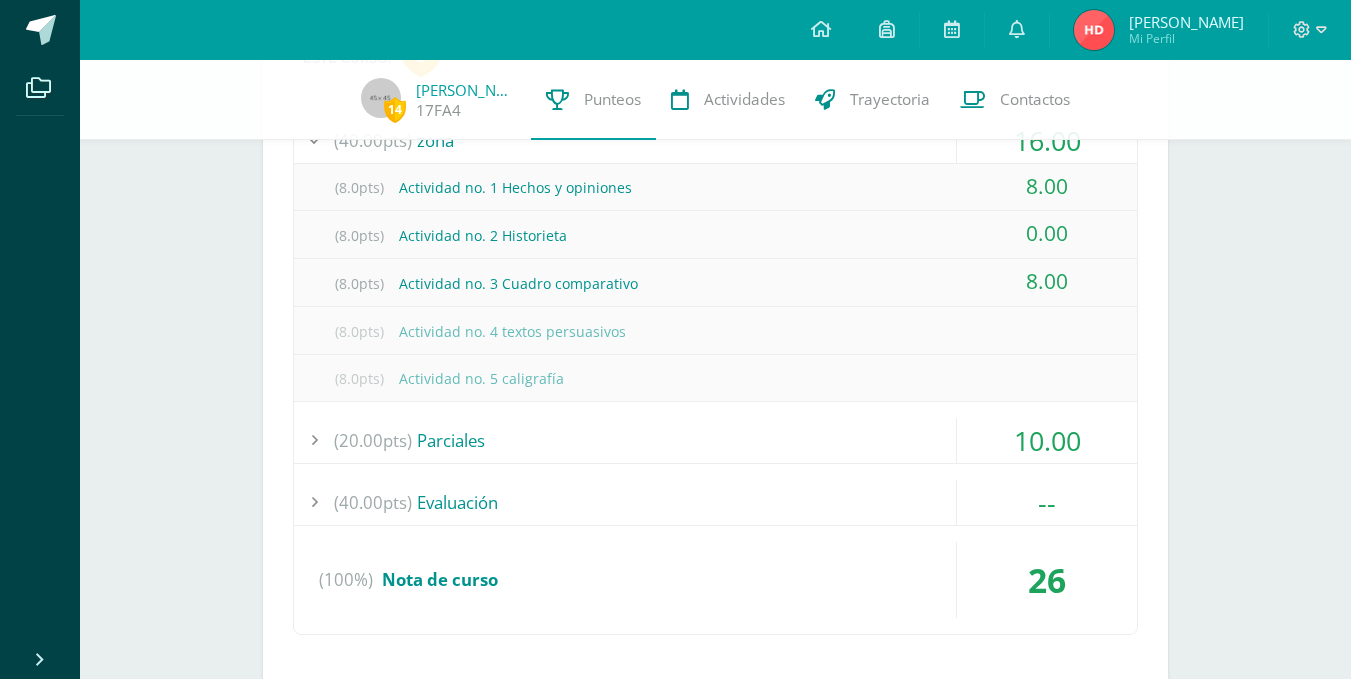 click on "(20.00pts)
Parciales" at bounding box center [715, 440] 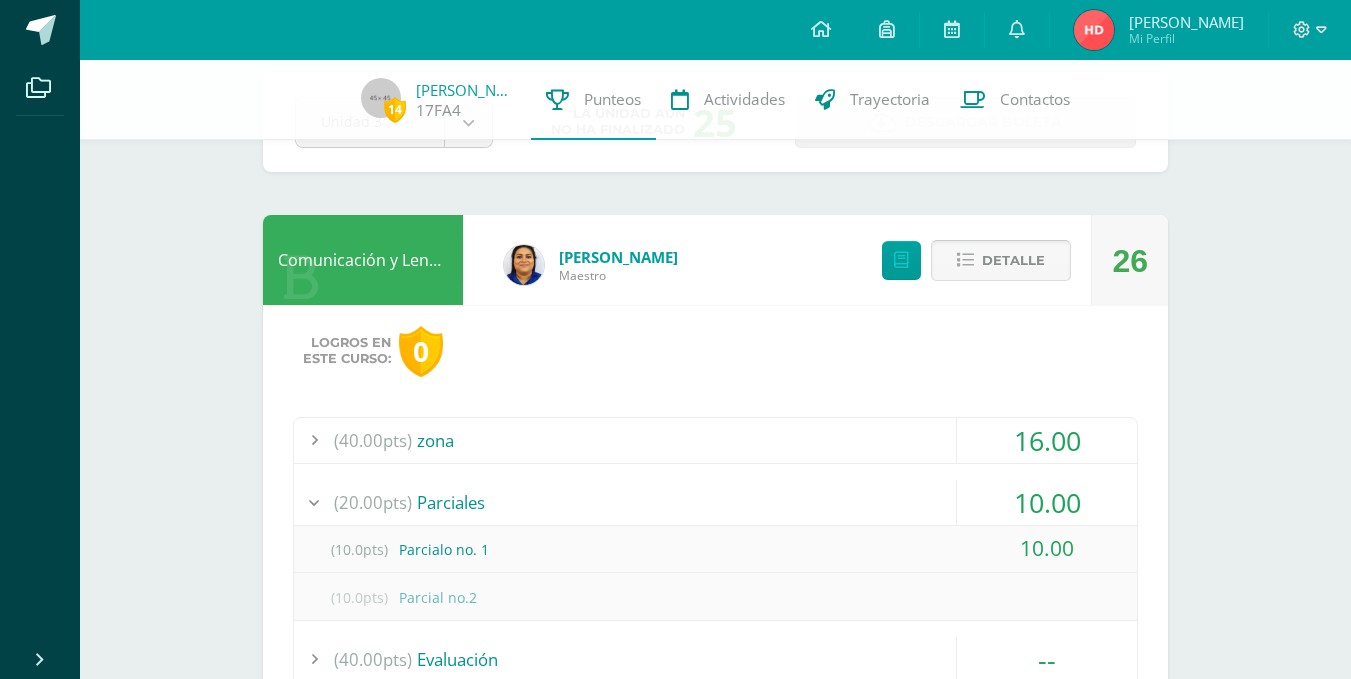 click at bounding box center [965, 260] 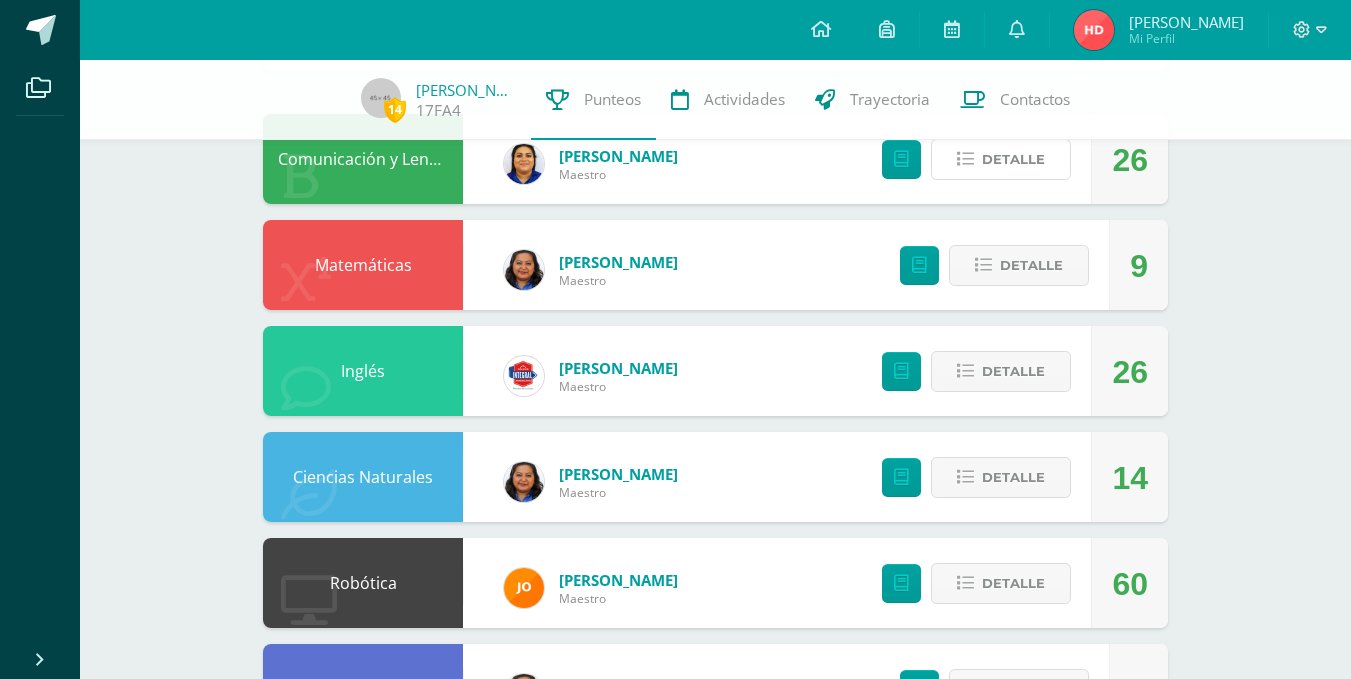 scroll, scrollTop: 200, scrollLeft: 0, axis: vertical 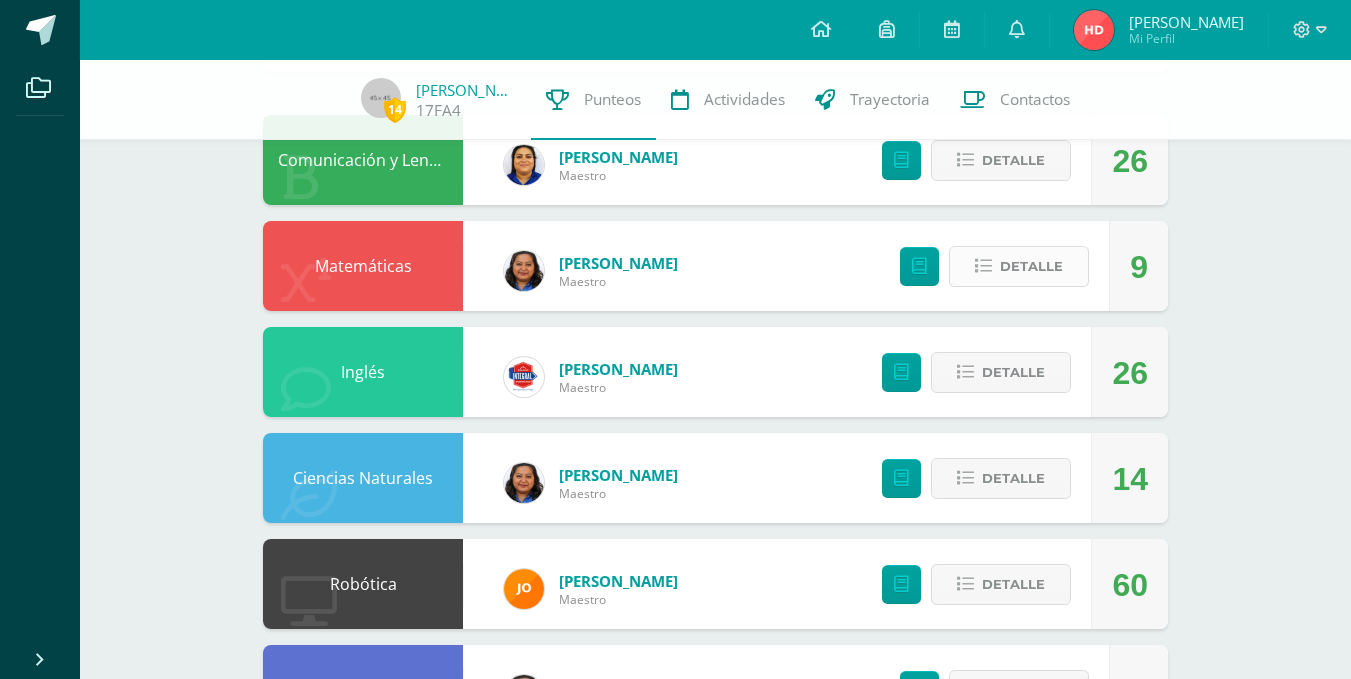 click on "Detalle" at bounding box center [1019, 266] 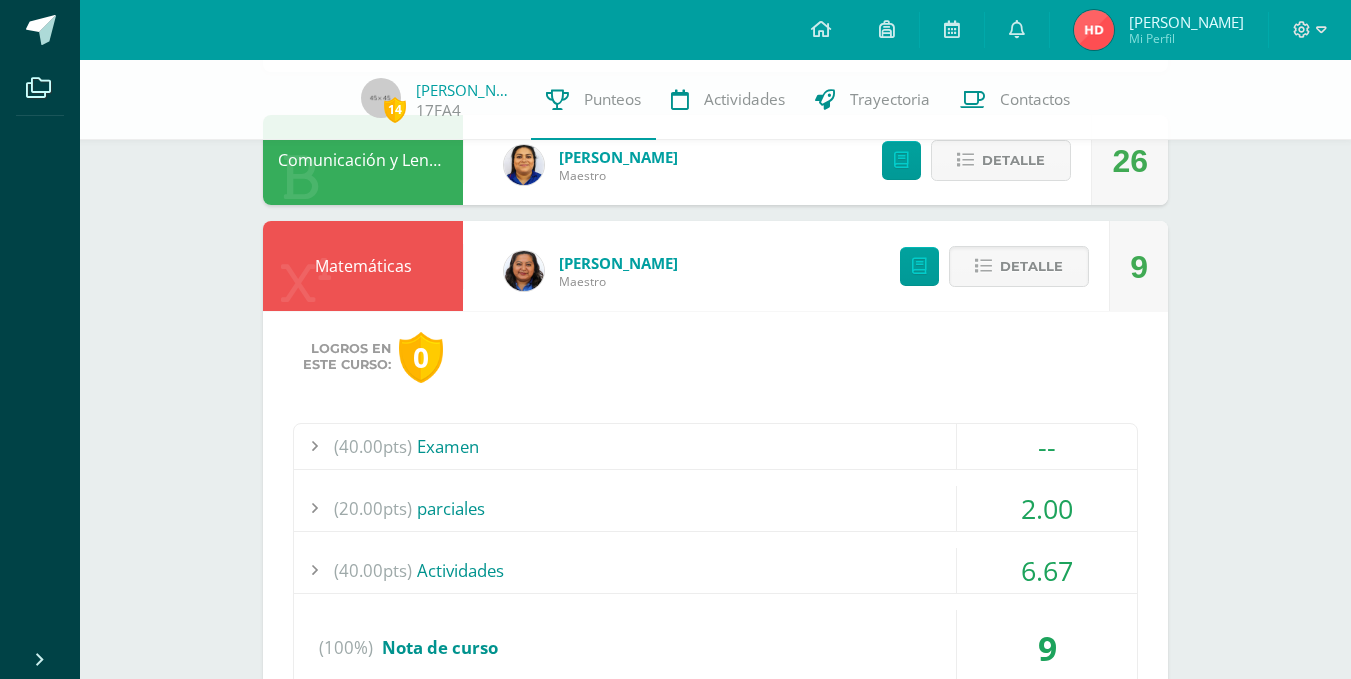 click on "(40.00pts)
Examen
--
Sin actividades
(20.00pts)
parciales
2.00" at bounding box center [715, 563] 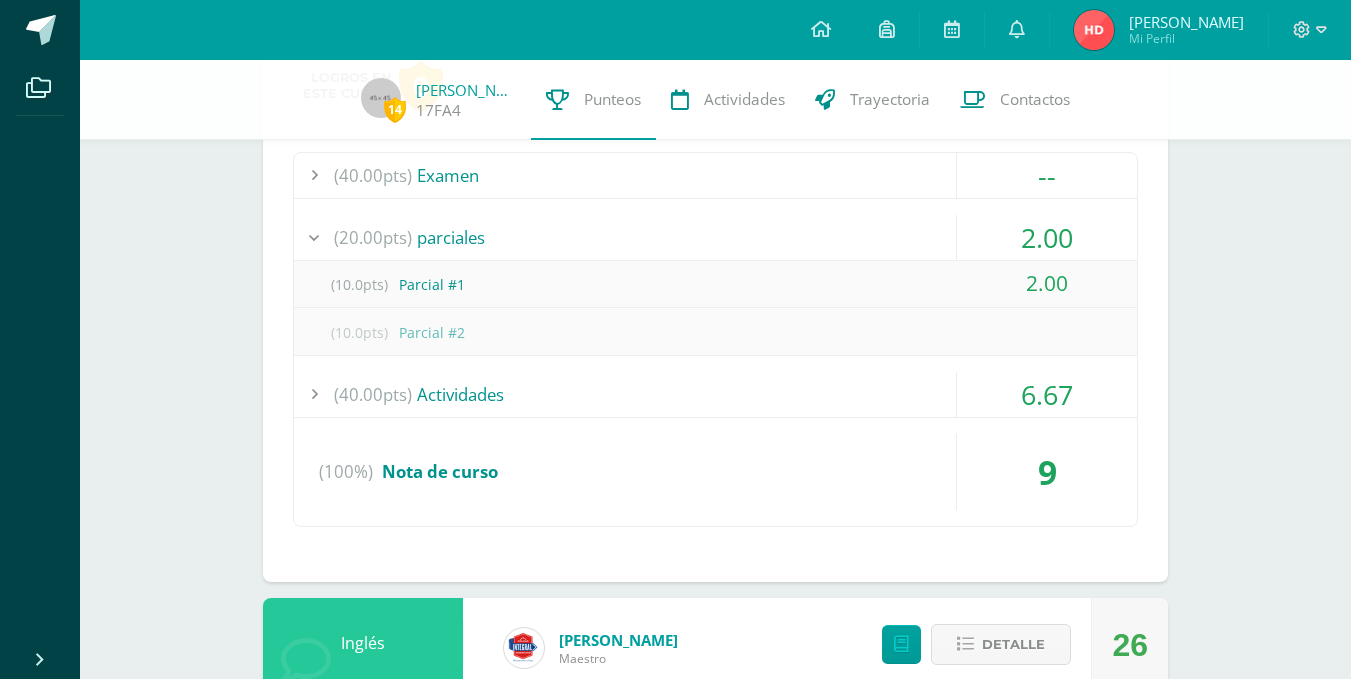 scroll, scrollTop: 500, scrollLeft: 0, axis: vertical 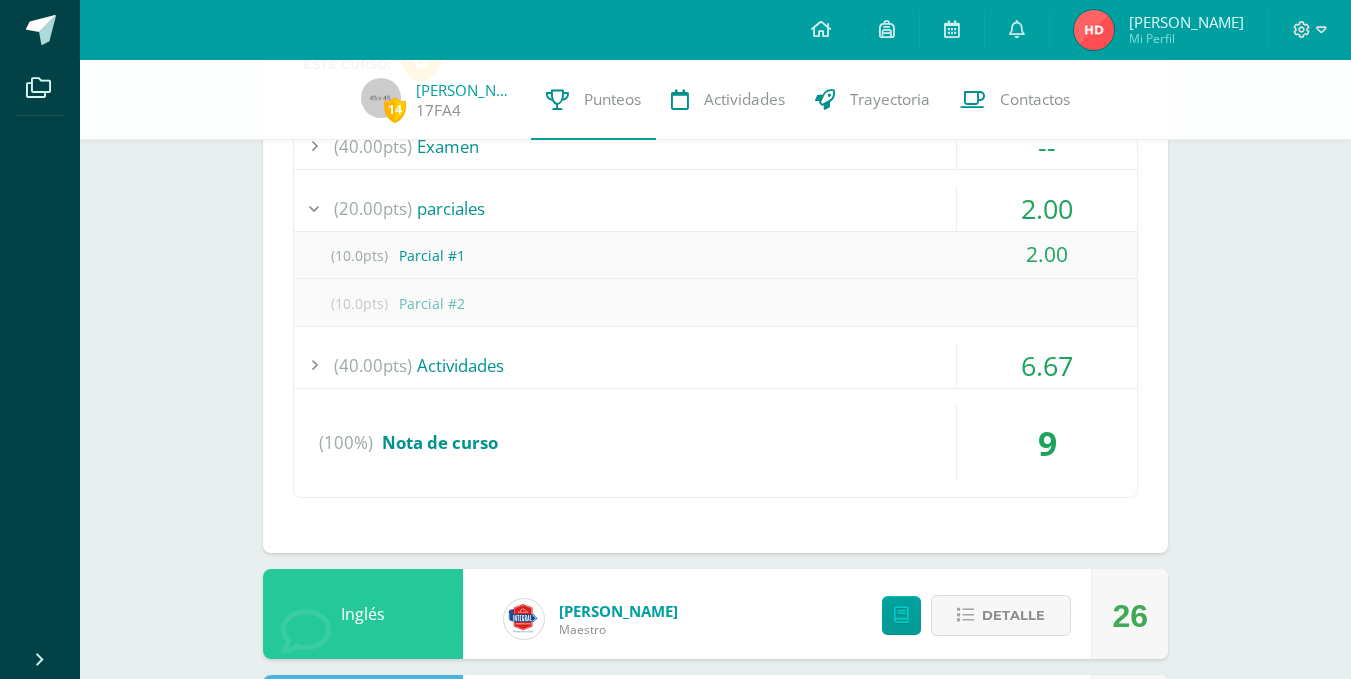 click on "(40.00pts)
Actividades" at bounding box center (715, 365) 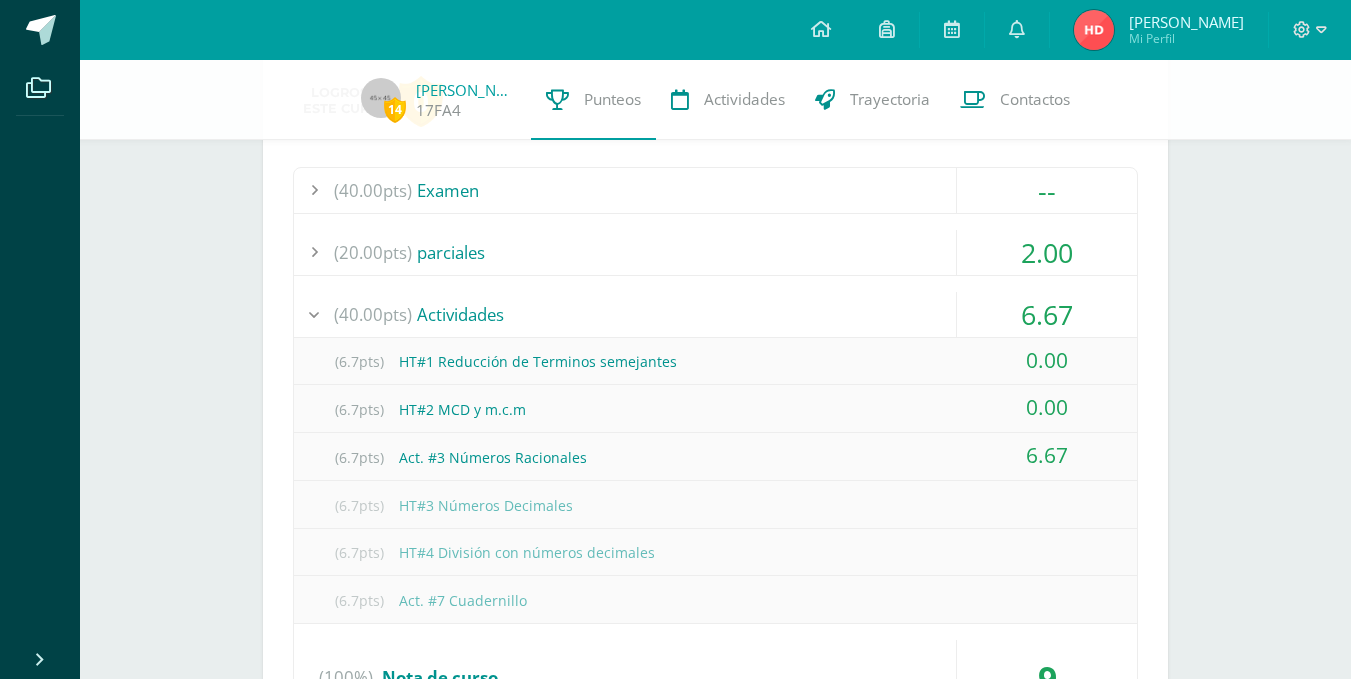 scroll, scrollTop: 300, scrollLeft: 0, axis: vertical 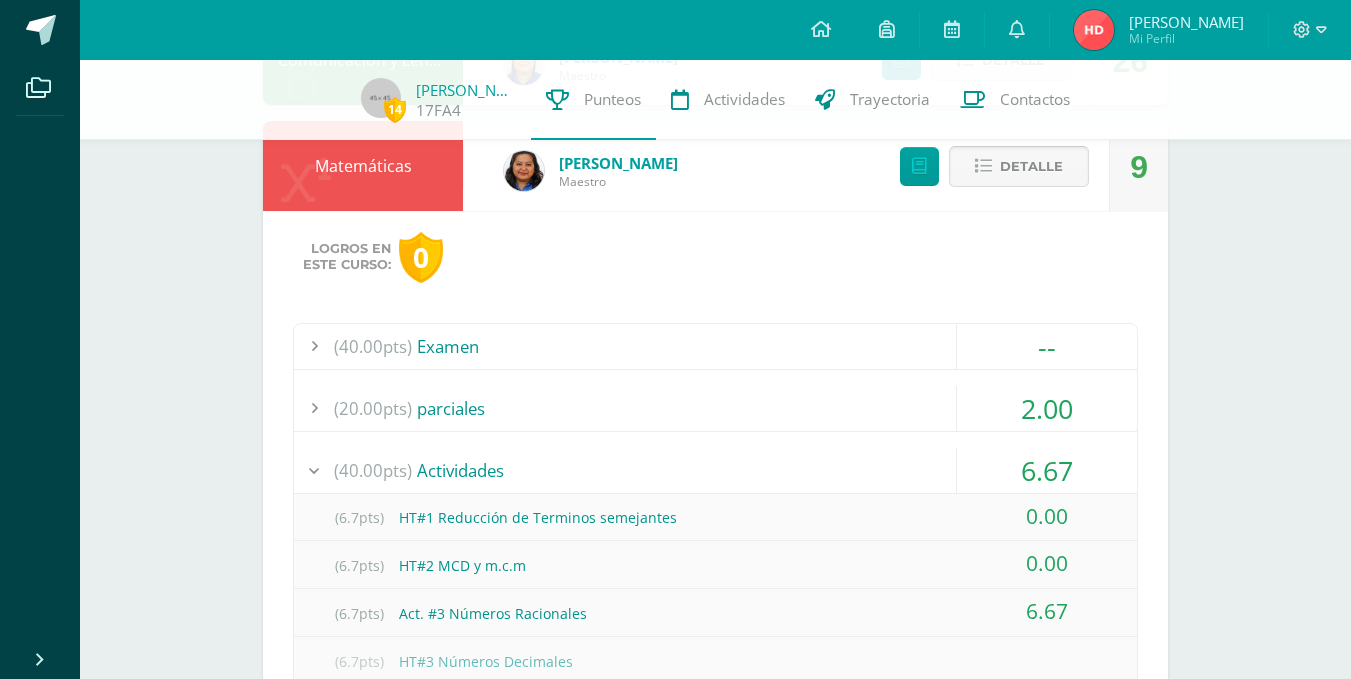 click on "Detalle" at bounding box center [1031, 166] 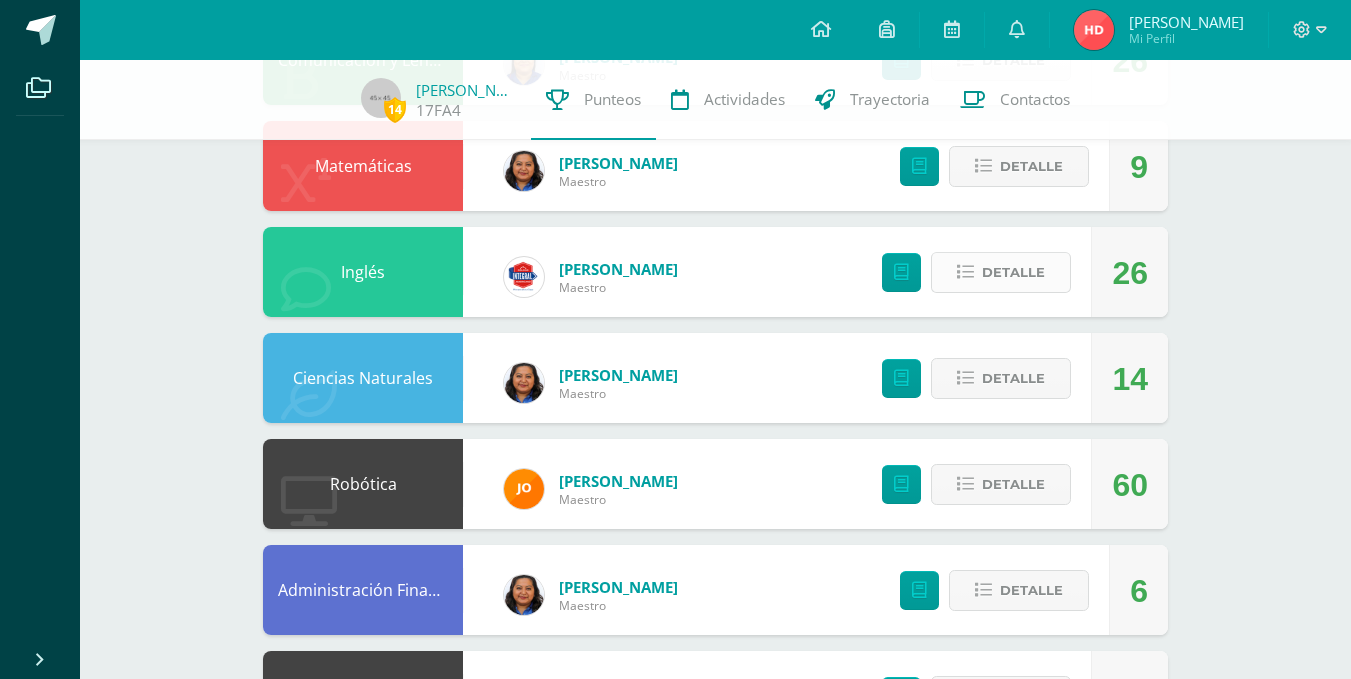 click on "Detalle" at bounding box center (1013, 272) 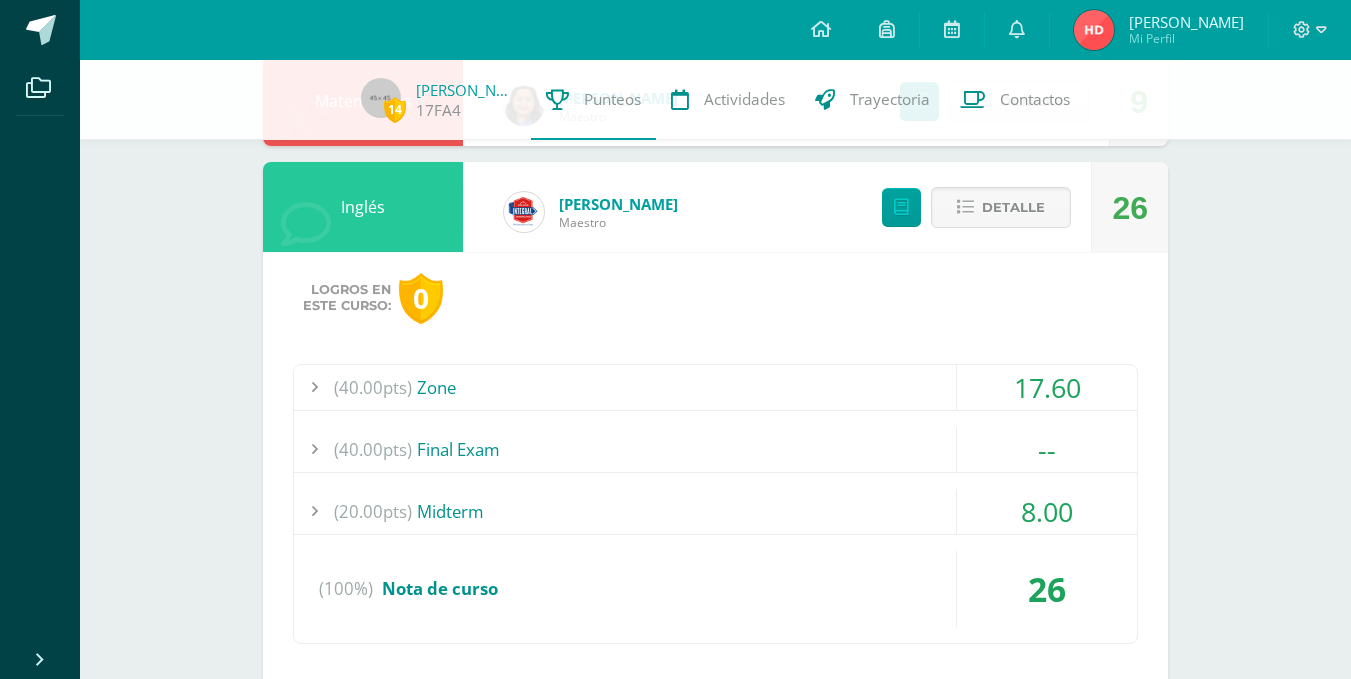 scroll, scrollTop: 400, scrollLeft: 0, axis: vertical 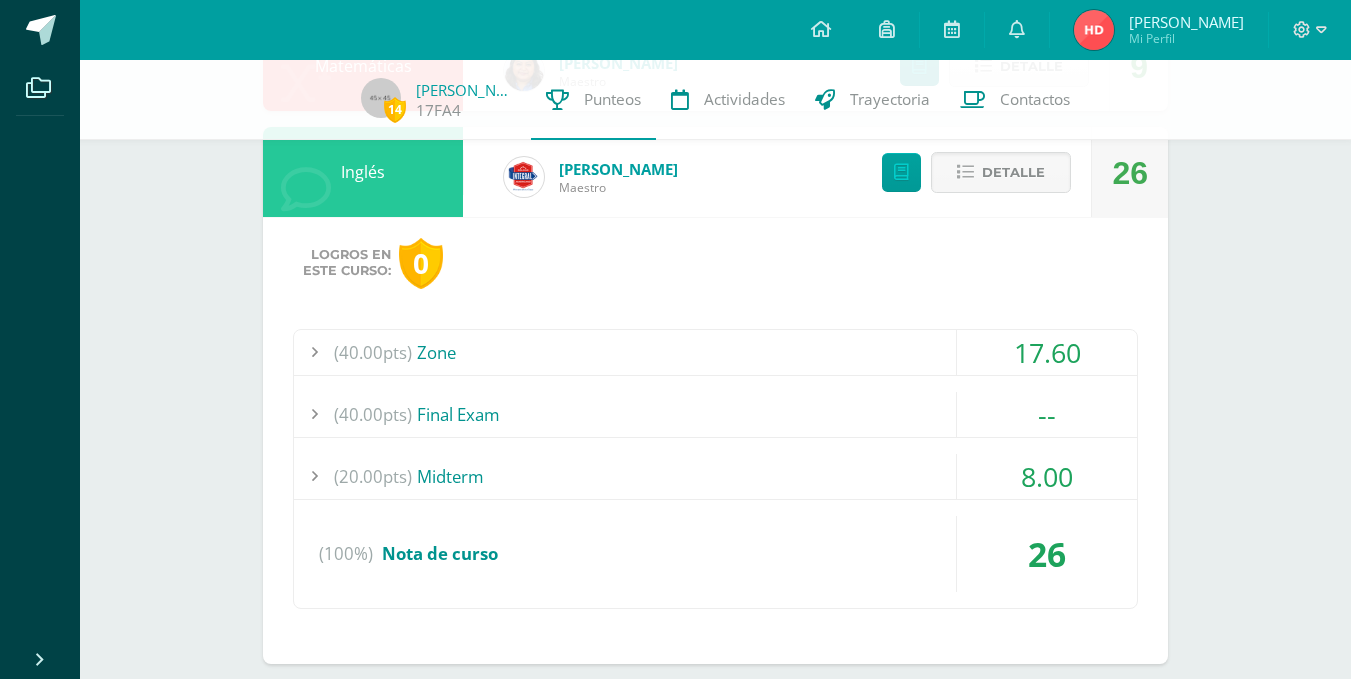 click on "(40.00pts)
Zone
17.60
(8.0pts)  Comparasion show
2.40
(8.0pts)  Time Machine Interview" at bounding box center [715, 469] 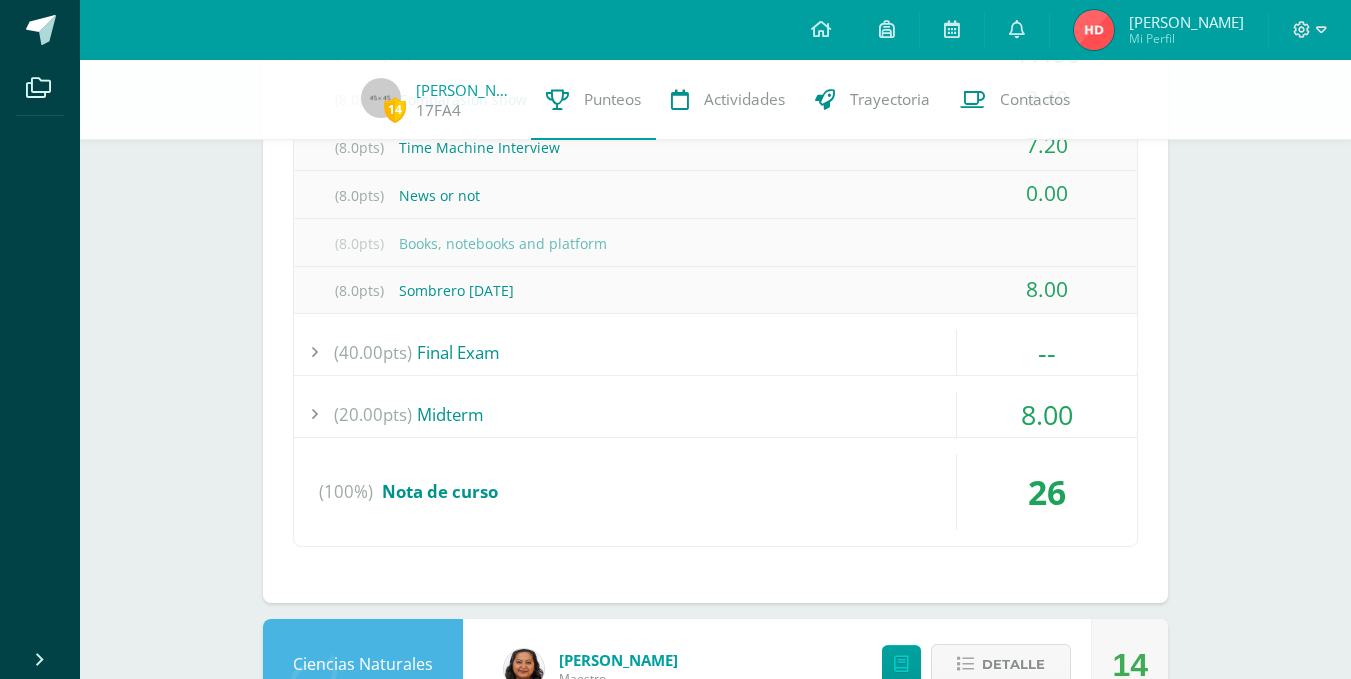 scroll, scrollTop: 600, scrollLeft: 0, axis: vertical 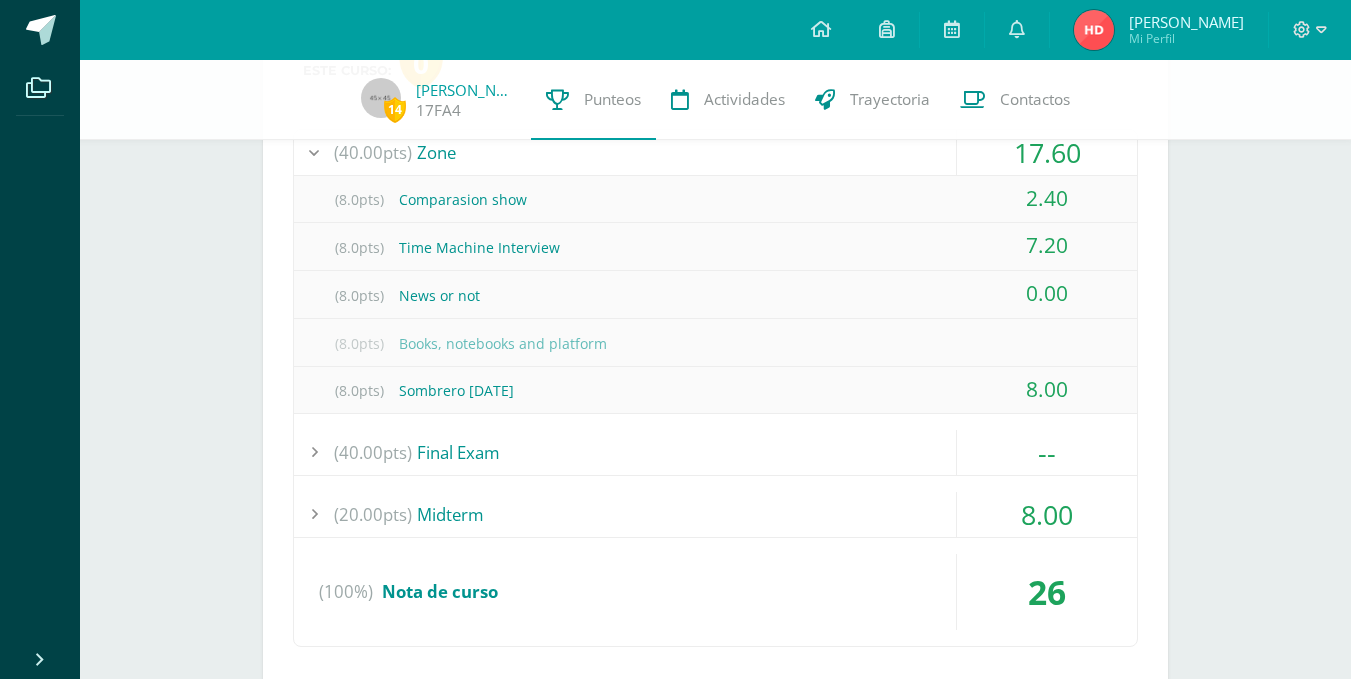 click on "(20.00pts)
Midterm" at bounding box center (715, 514) 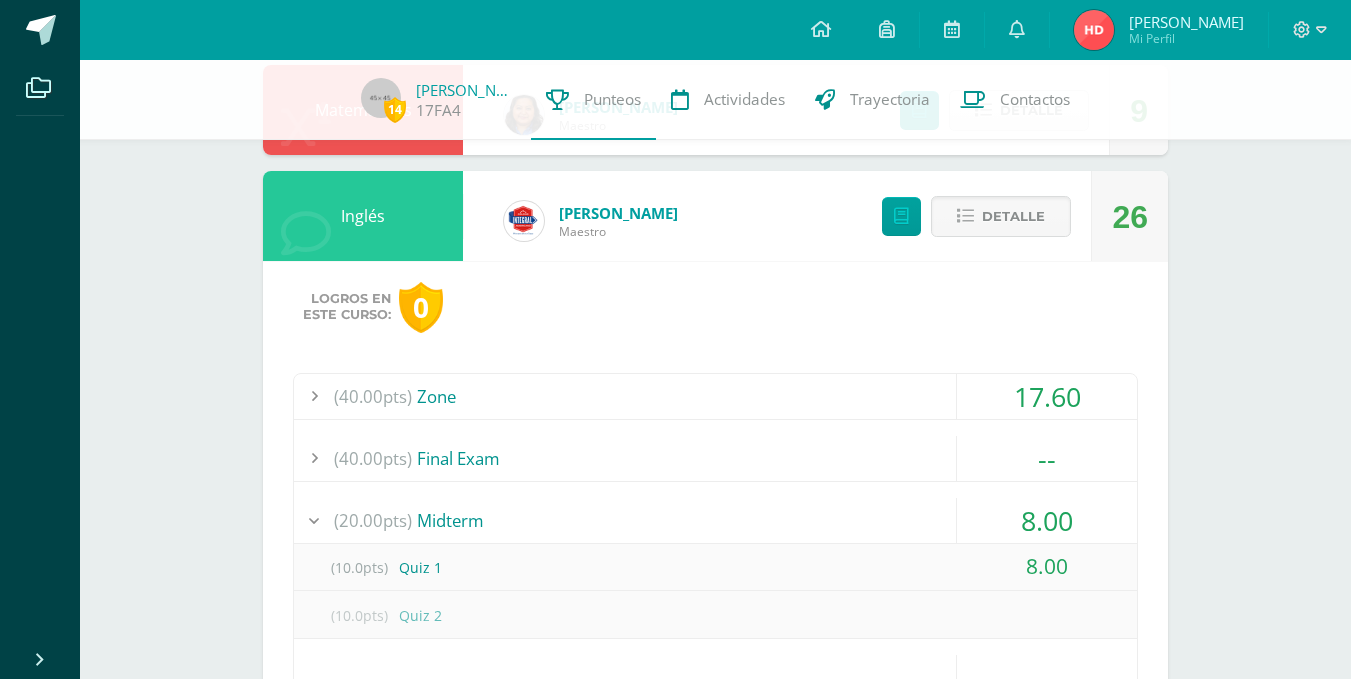 scroll, scrollTop: 100, scrollLeft: 0, axis: vertical 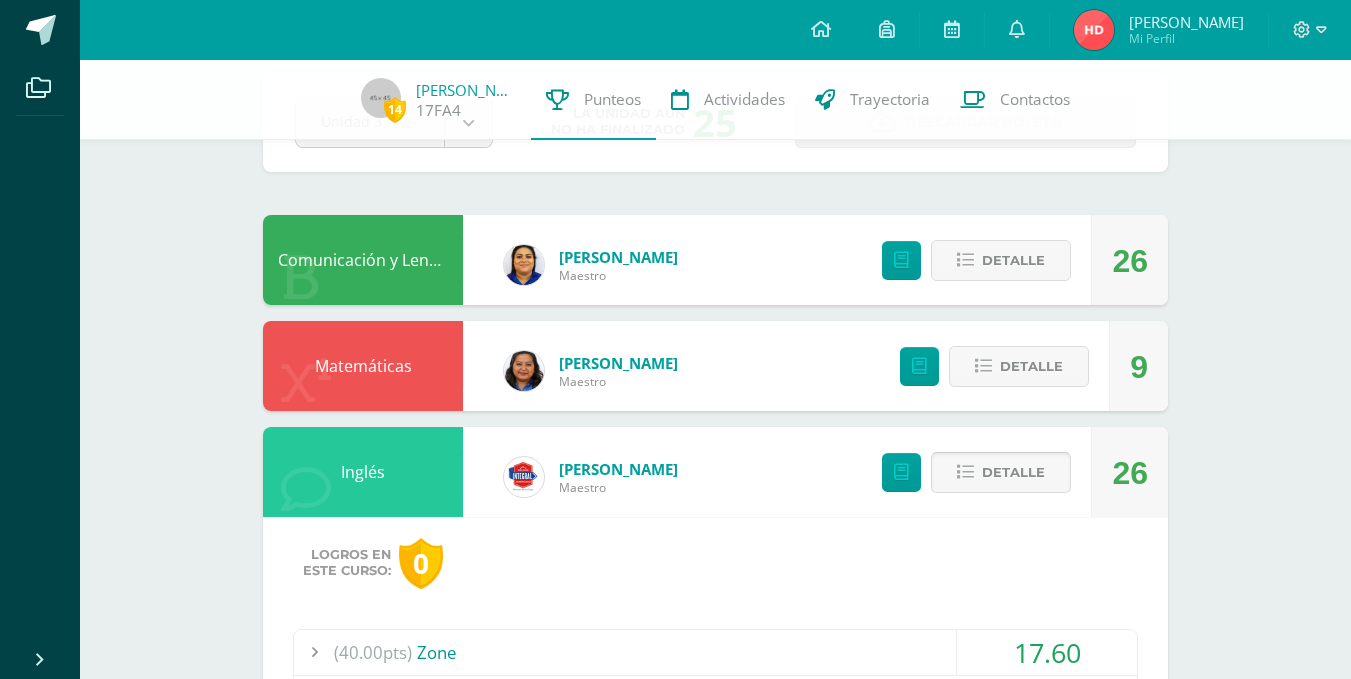 click at bounding box center (965, 472) 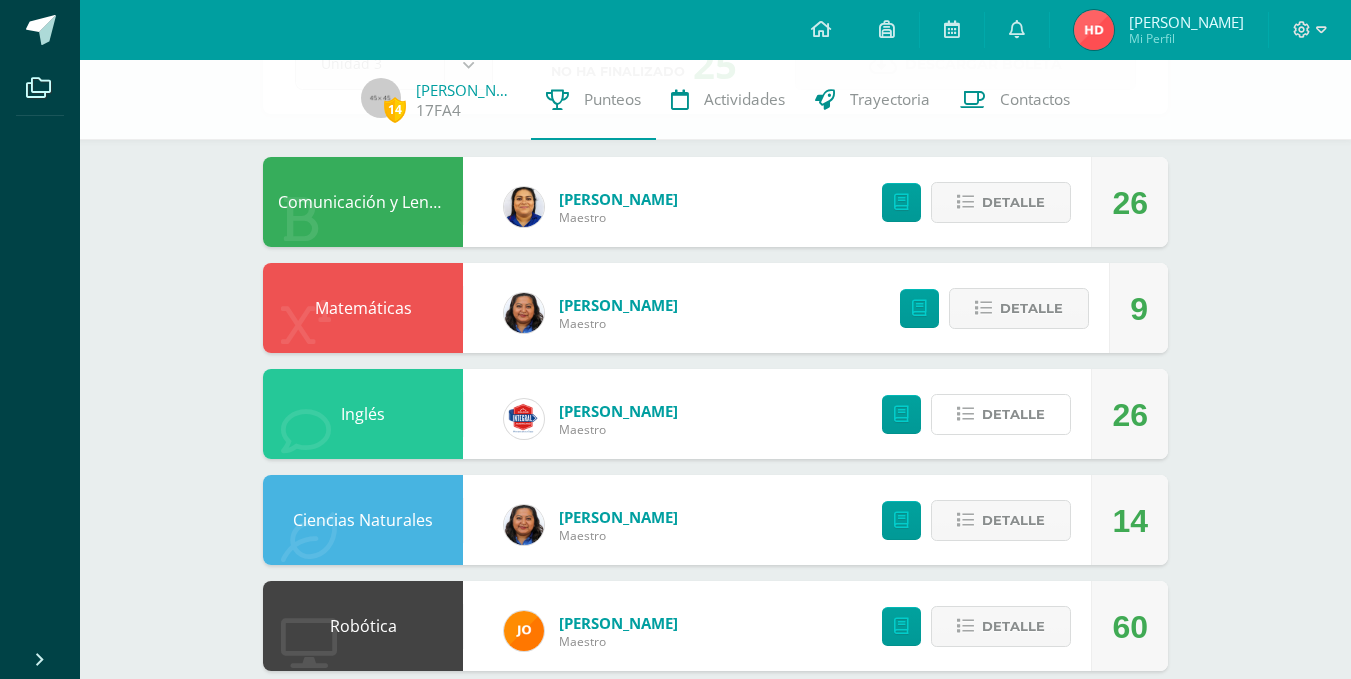 scroll, scrollTop: 200, scrollLeft: 0, axis: vertical 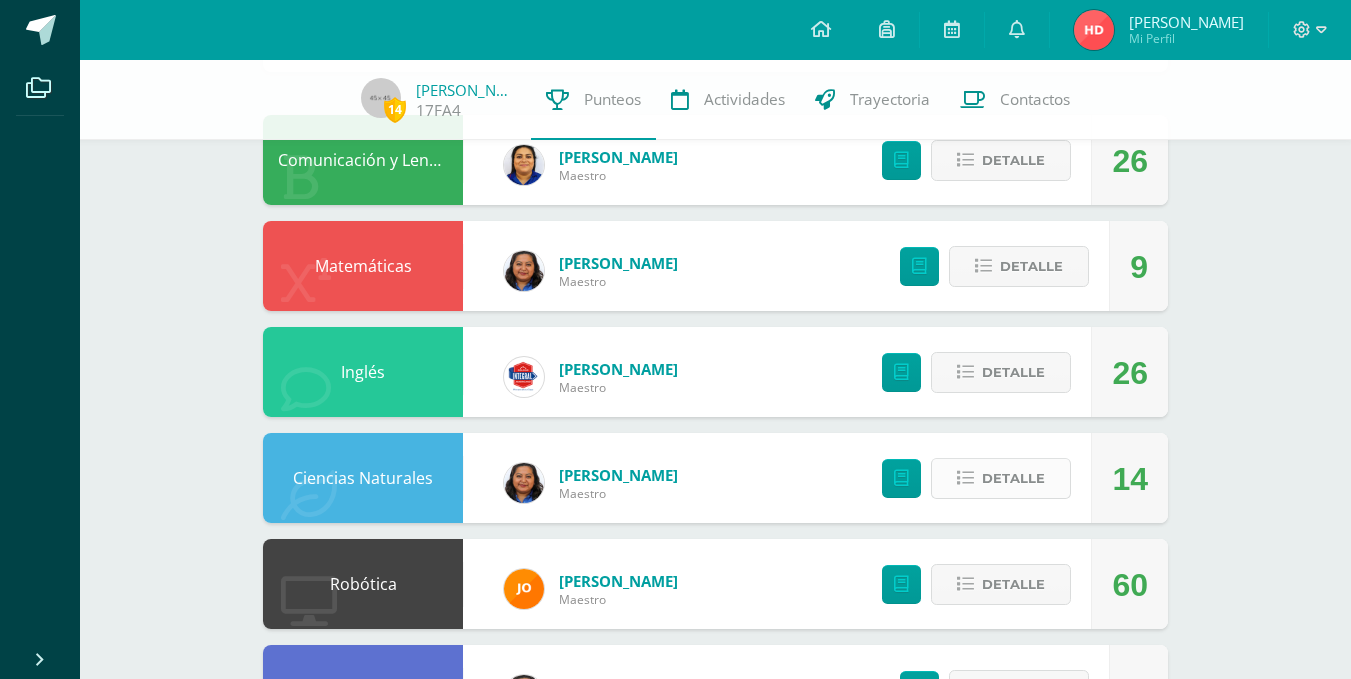 click on "Detalle" at bounding box center (1013, 478) 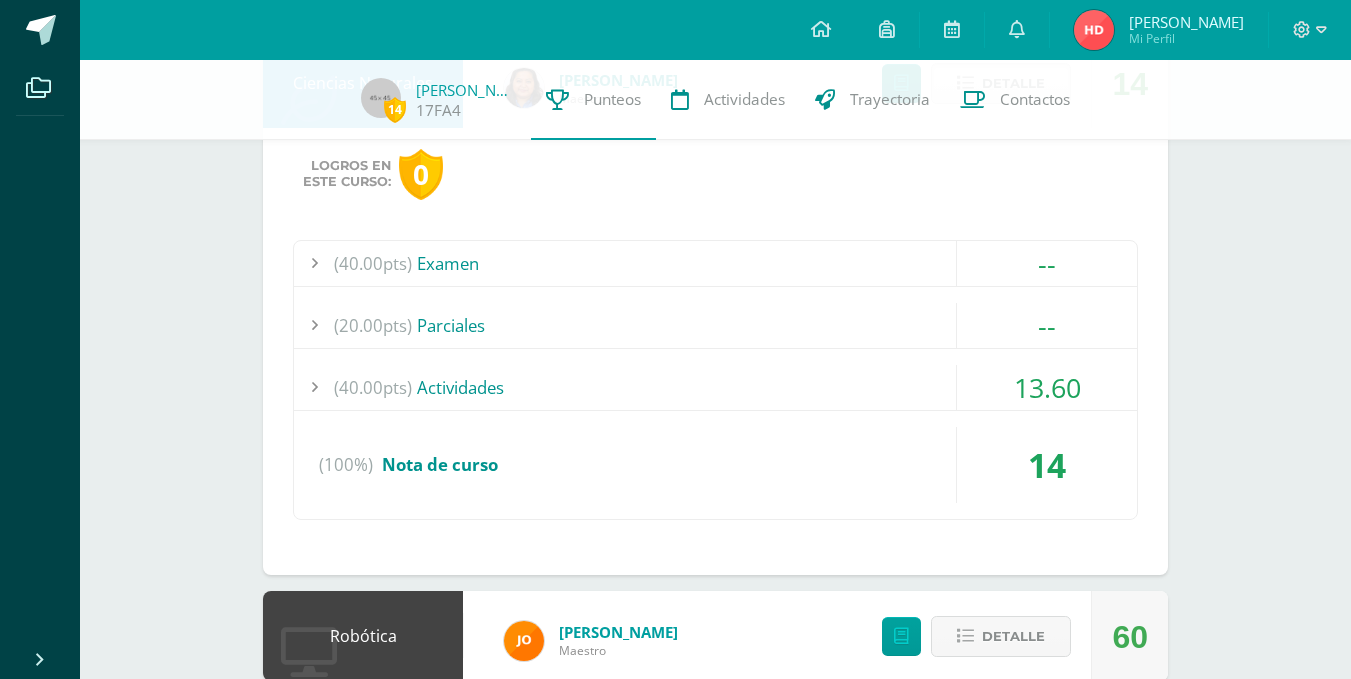 scroll, scrollTop: 600, scrollLeft: 0, axis: vertical 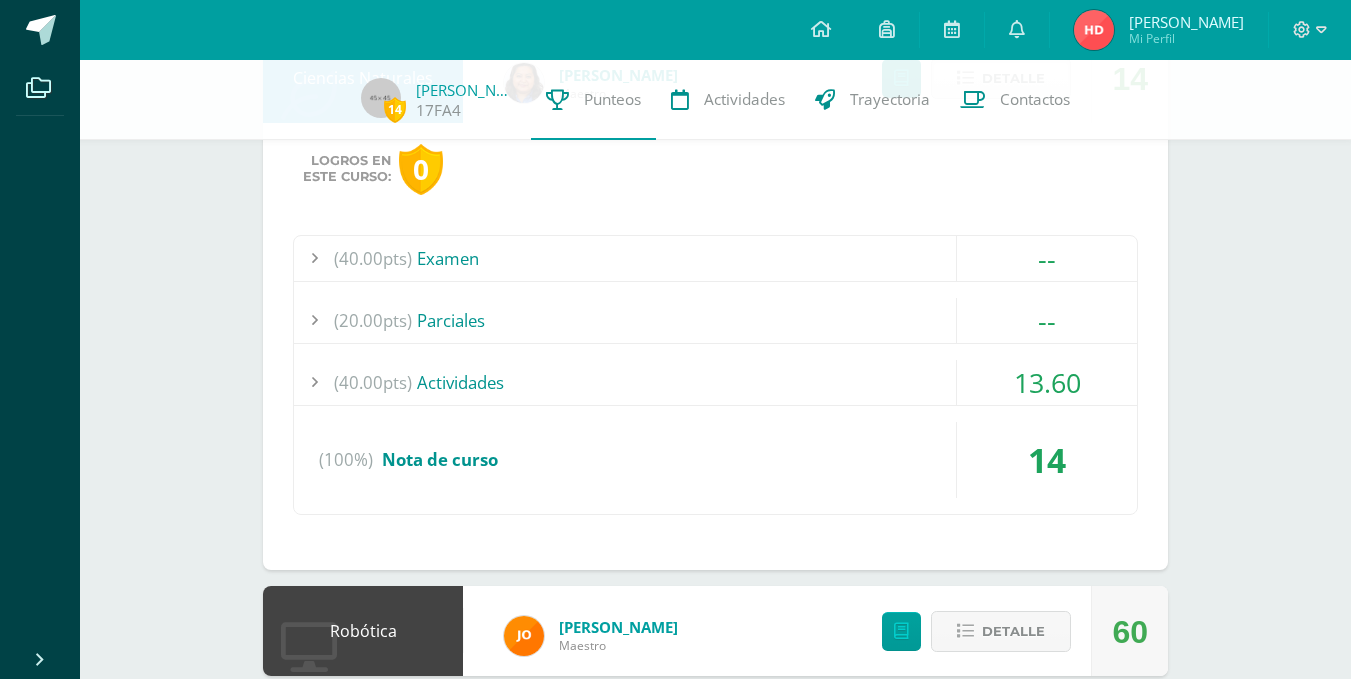 click on "(40.00pts)
Actividades" at bounding box center [715, 382] 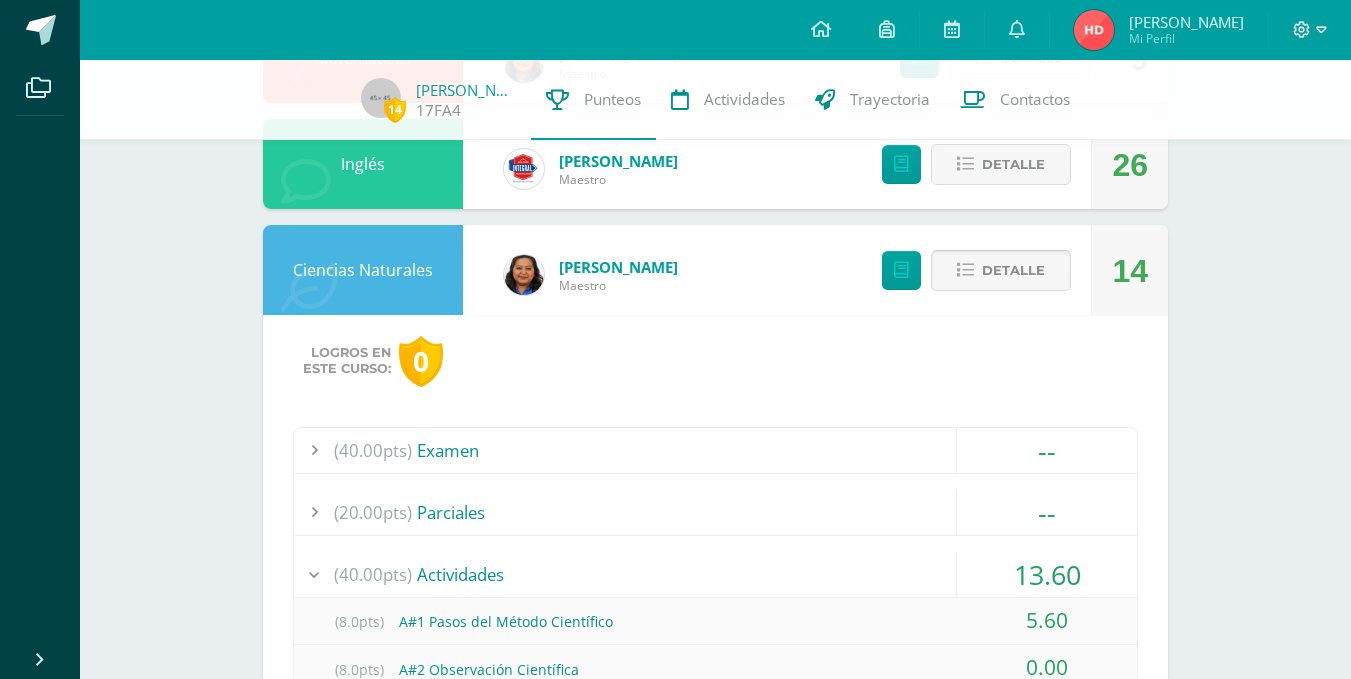 scroll, scrollTop: 400, scrollLeft: 0, axis: vertical 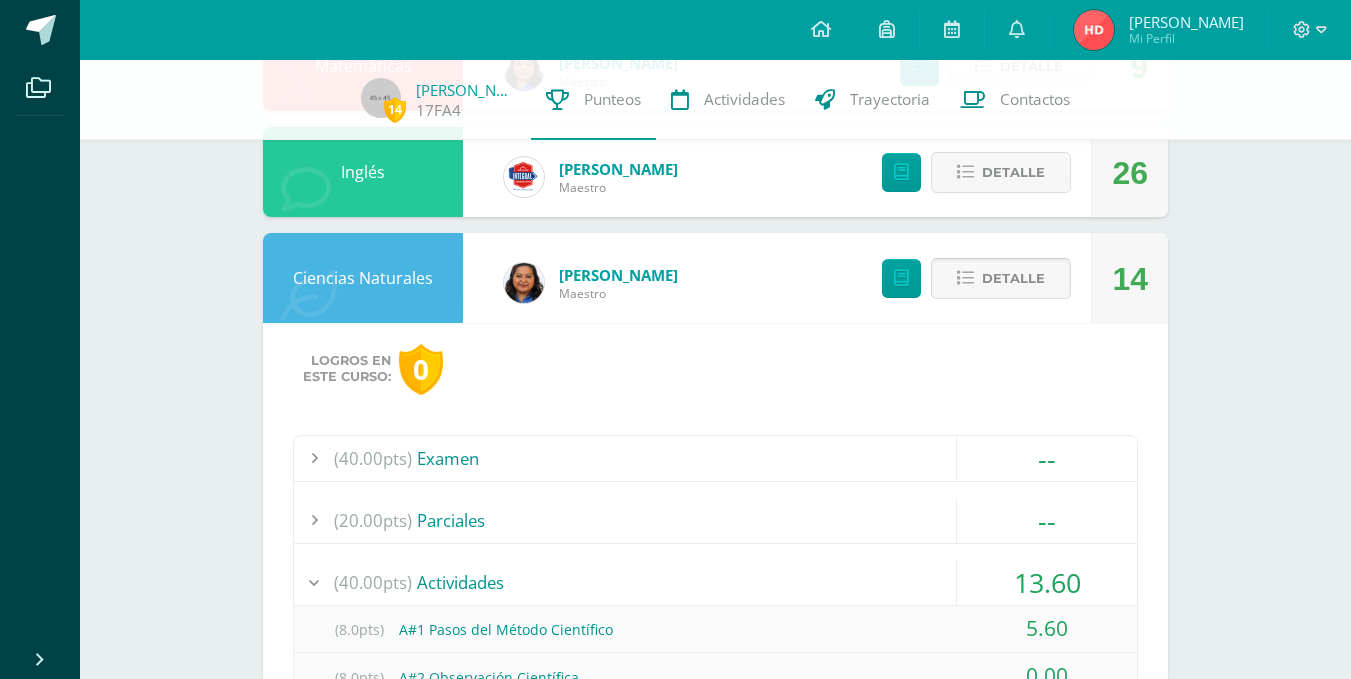 click on "Detalle" at bounding box center (1013, 278) 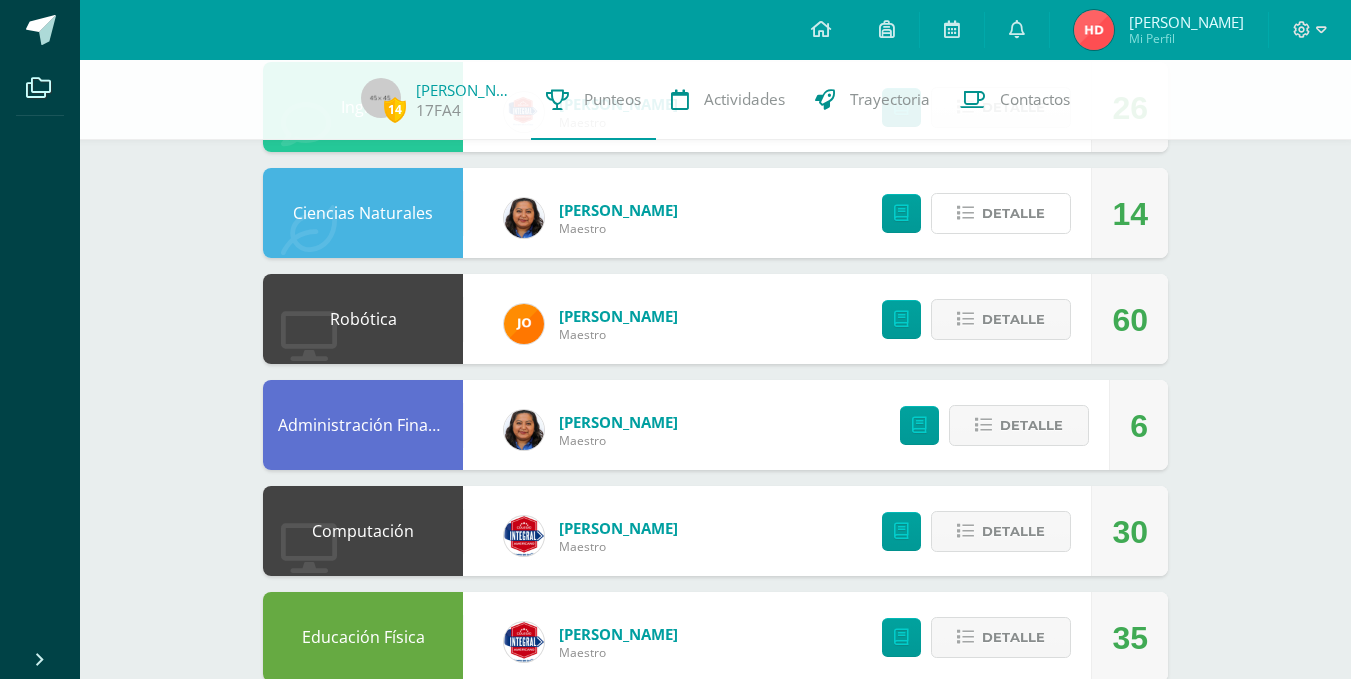 scroll, scrollTop: 500, scrollLeft: 0, axis: vertical 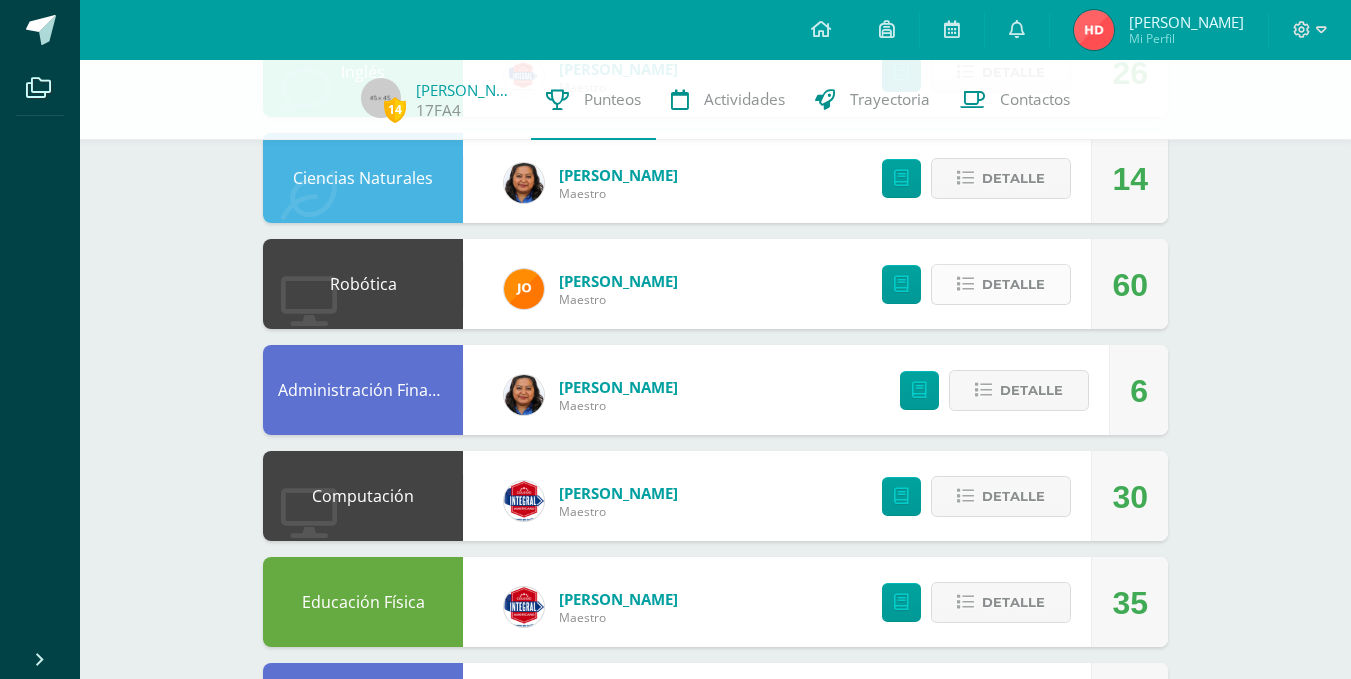 click on "Detalle" at bounding box center (1013, 284) 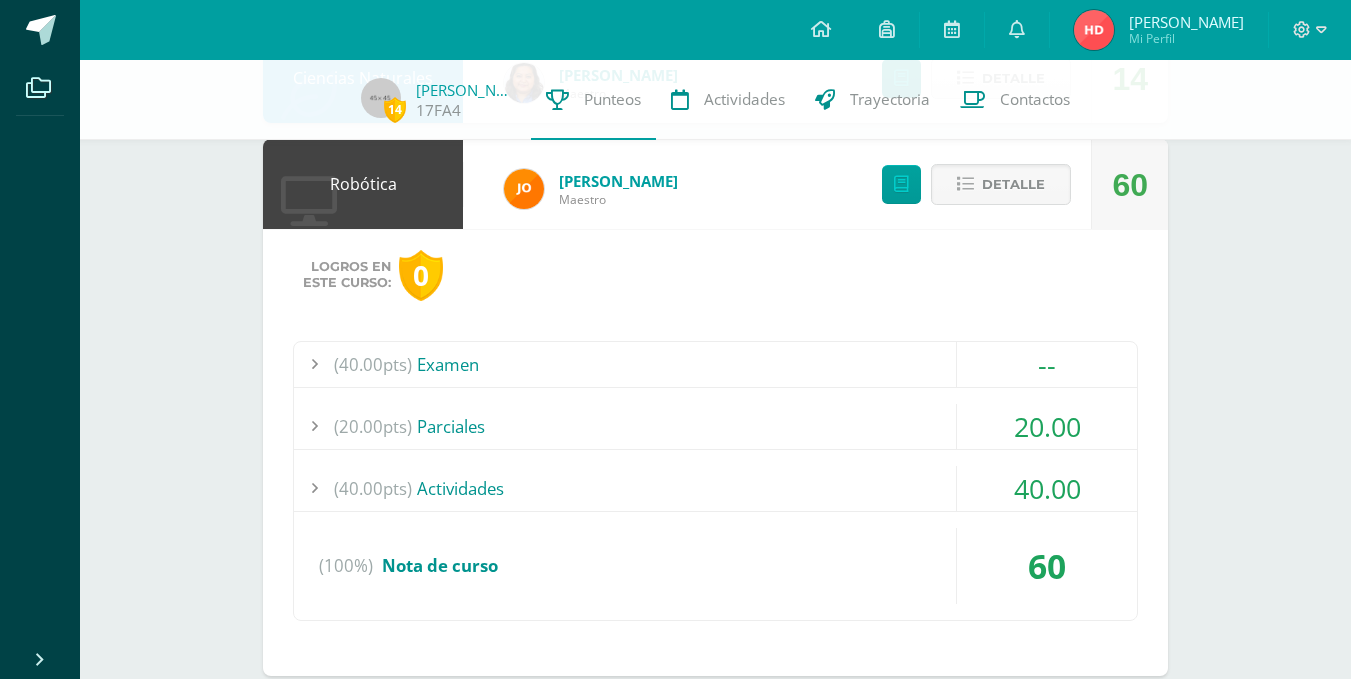 click on "(40.00pts)
Actividades" at bounding box center [715, 488] 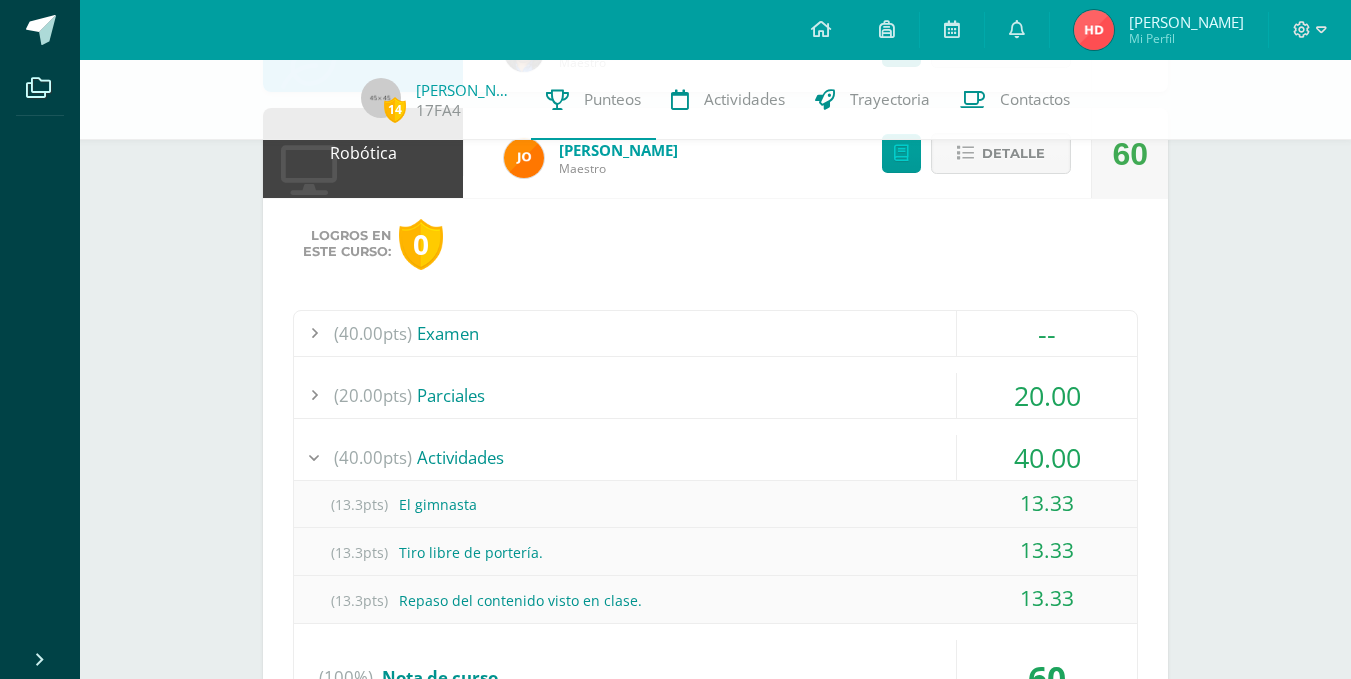 scroll, scrollTop: 600, scrollLeft: 0, axis: vertical 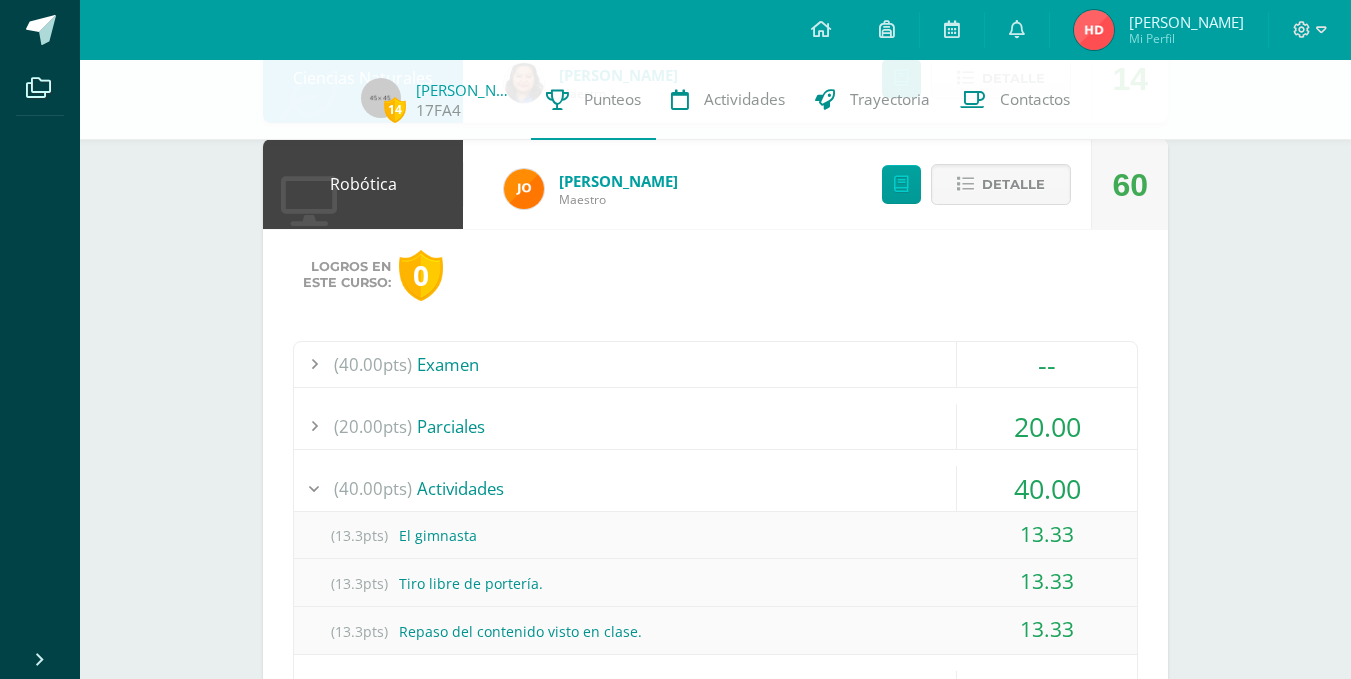 click on "(20.00pts)
Parciales" at bounding box center (715, 426) 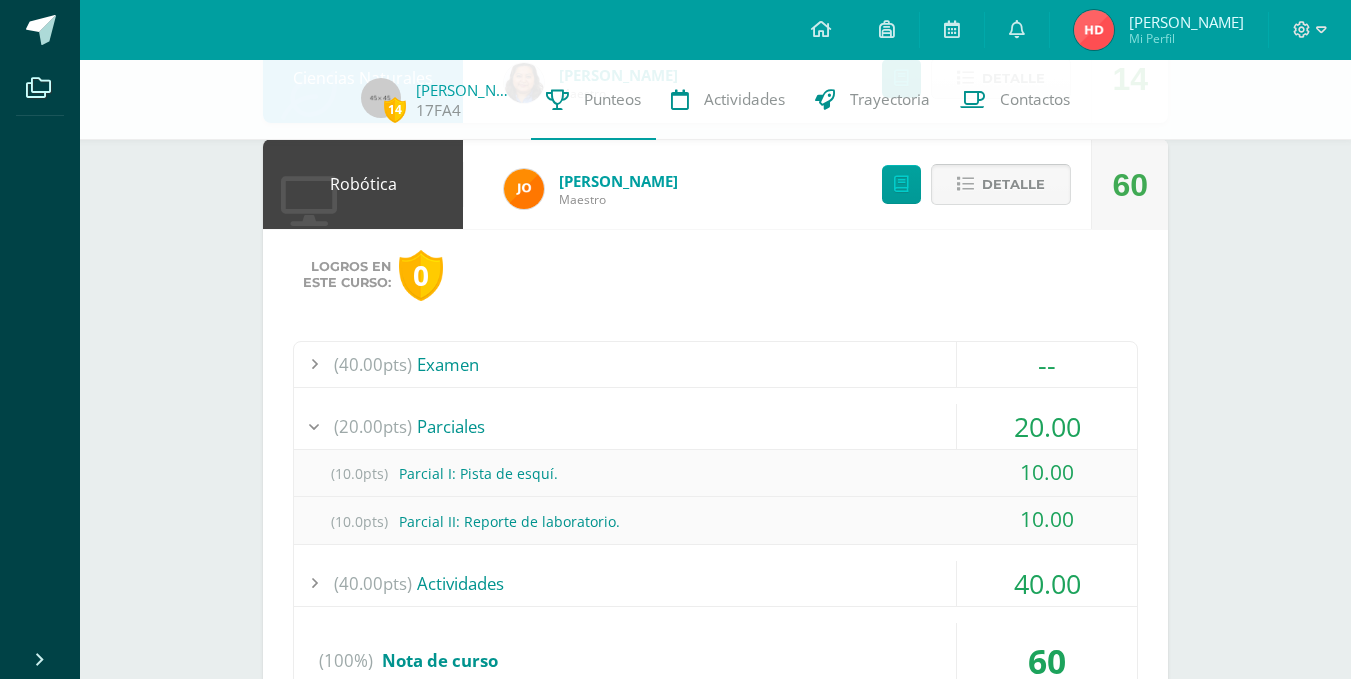 click on "Detalle" at bounding box center (1013, 184) 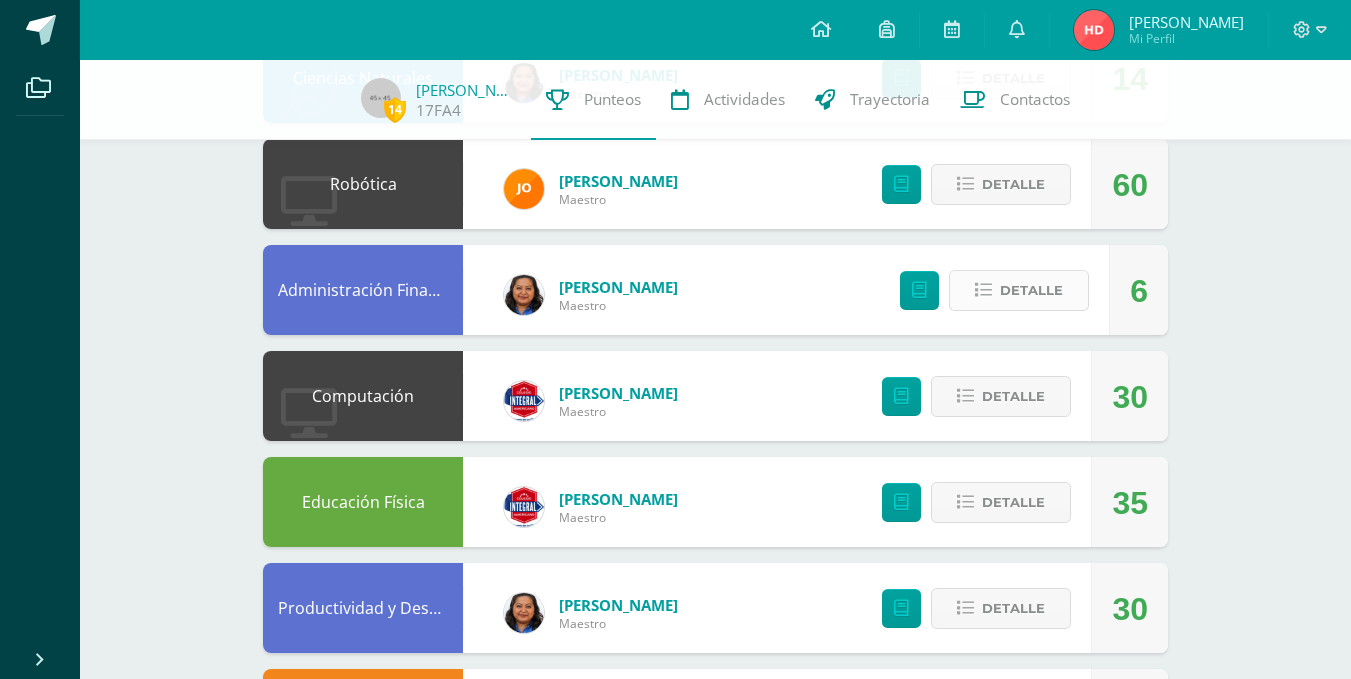 click on "Detalle" at bounding box center (1019, 290) 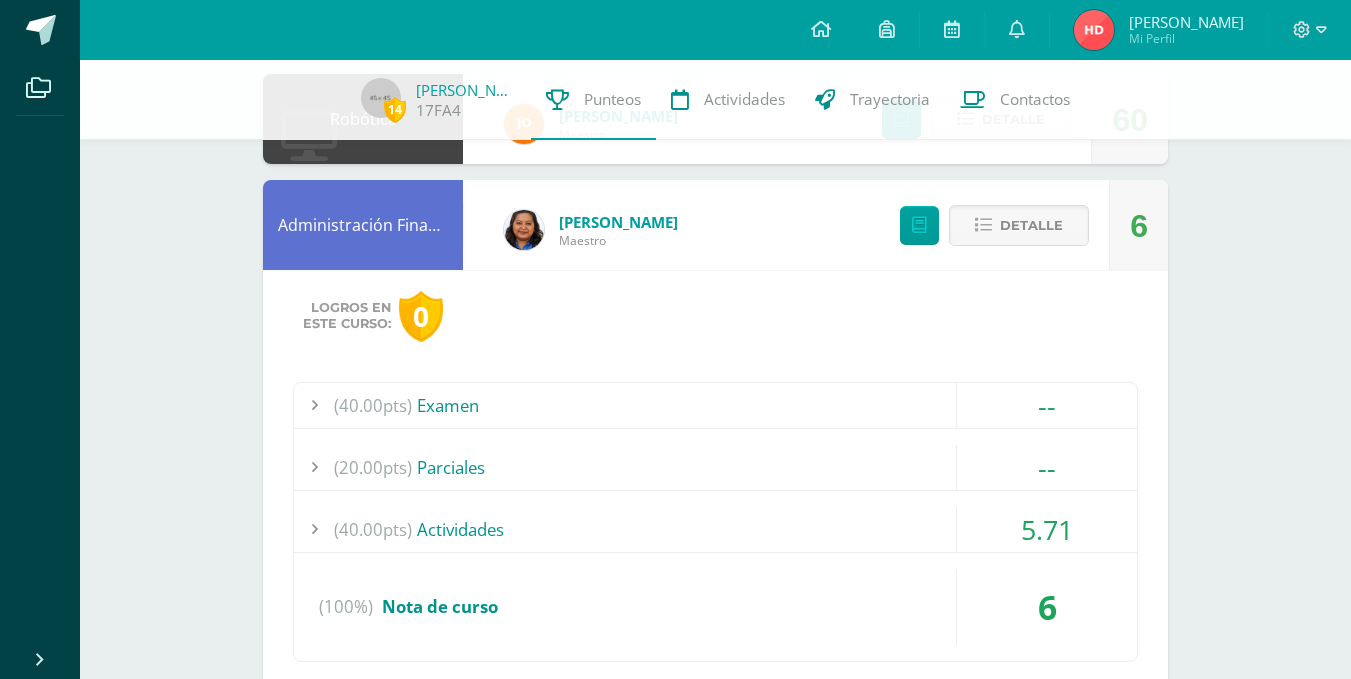 scroll, scrollTop: 700, scrollLeft: 0, axis: vertical 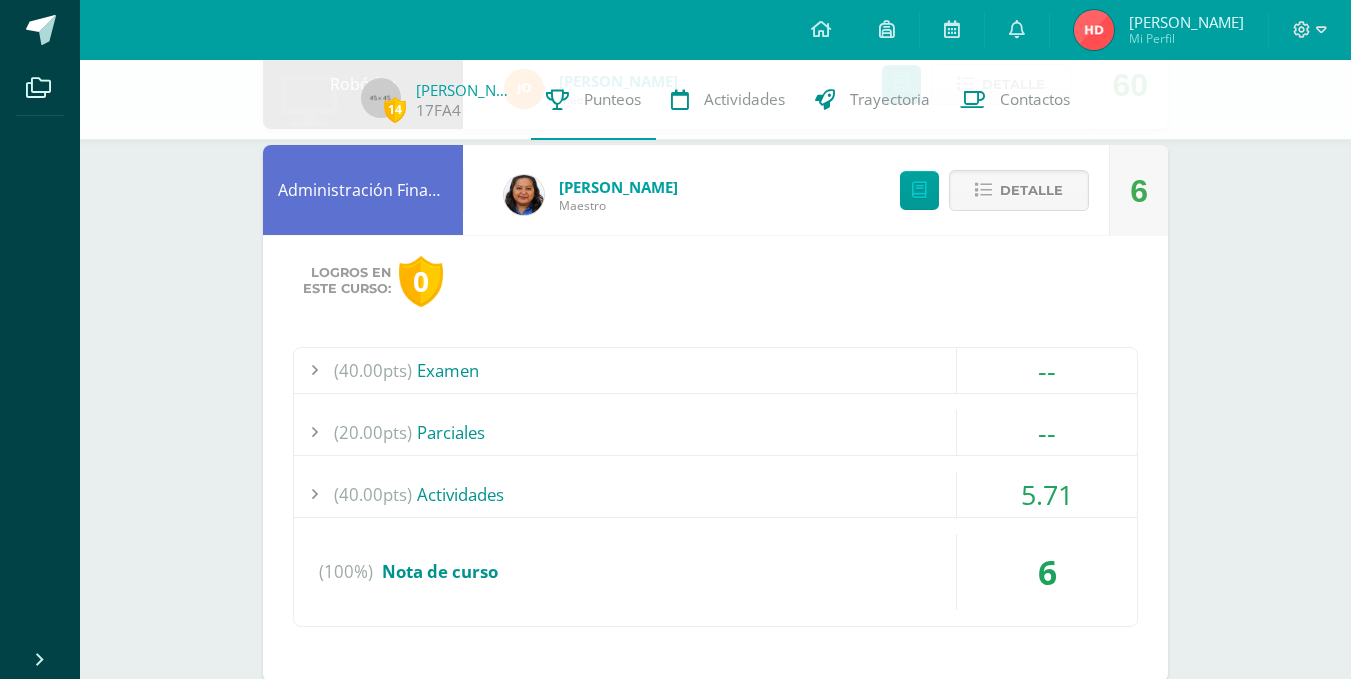 click on "(40.00pts)
Actividades" at bounding box center [715, 494] 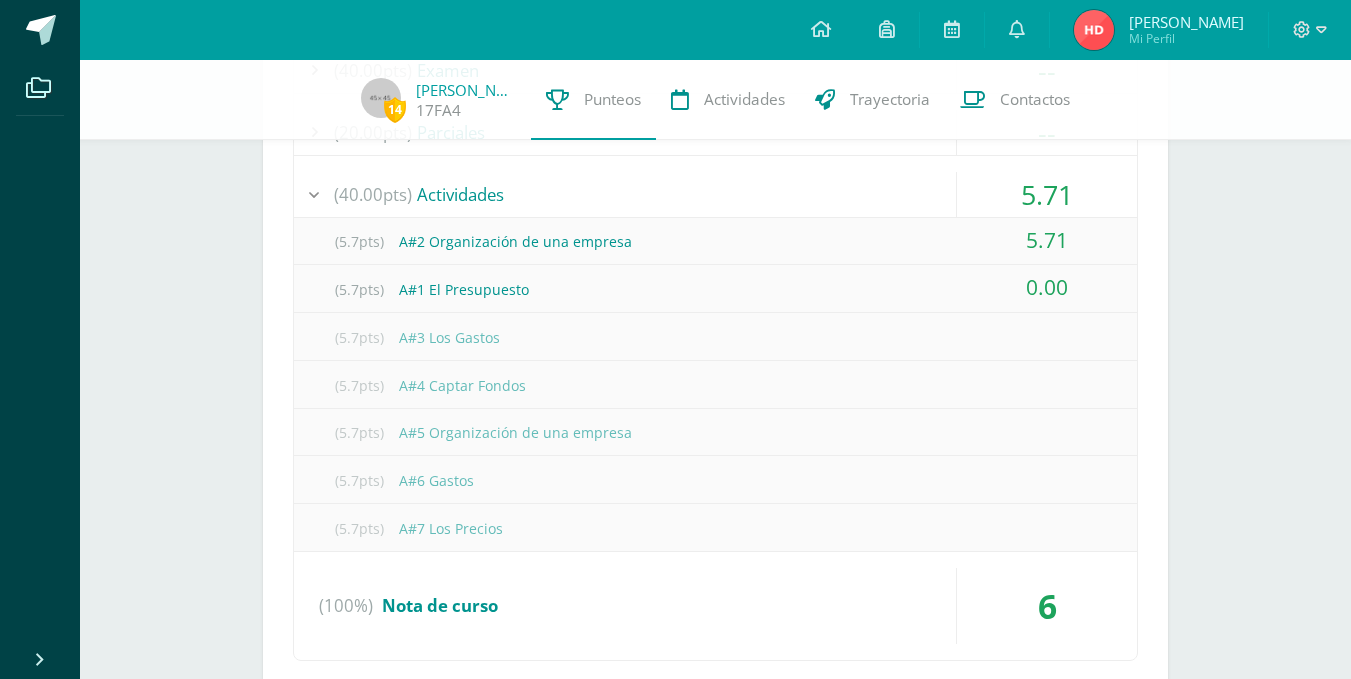 scroll, scrollTop: 700, scrollLeft: 0, axis: vertical 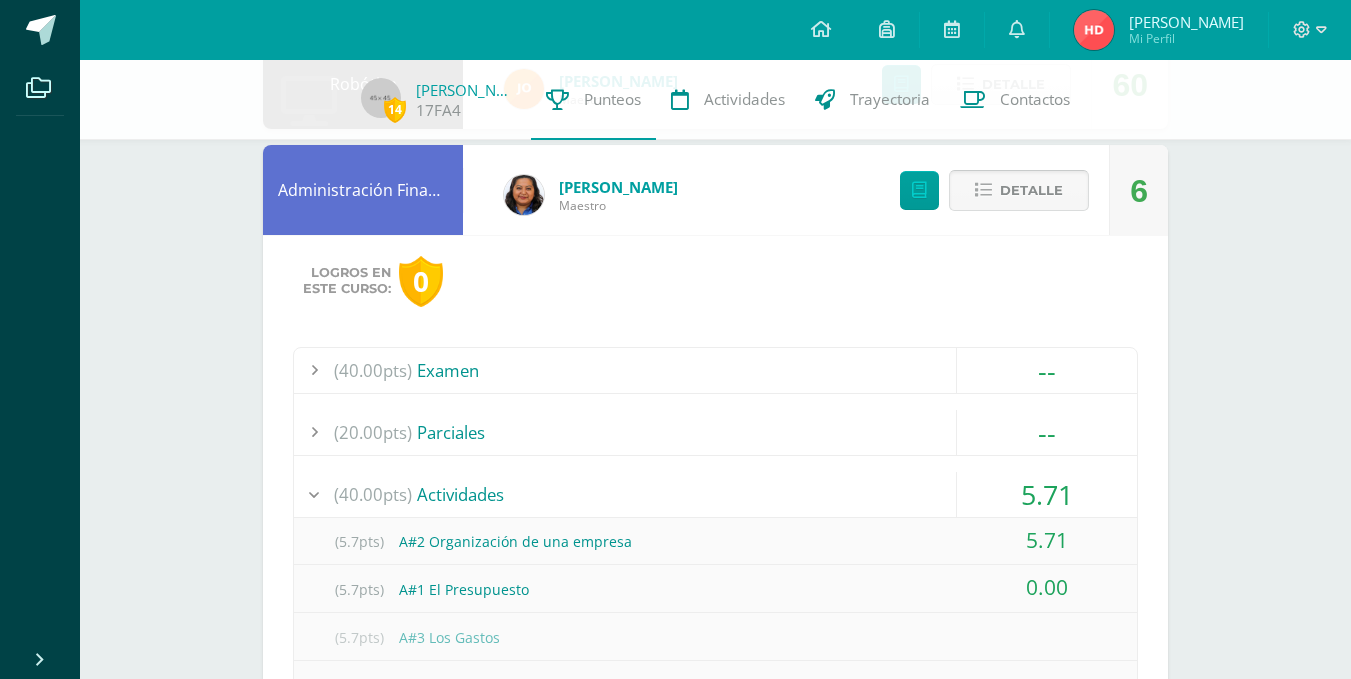 click on "Detalle" at bounding box center (1031, 190) 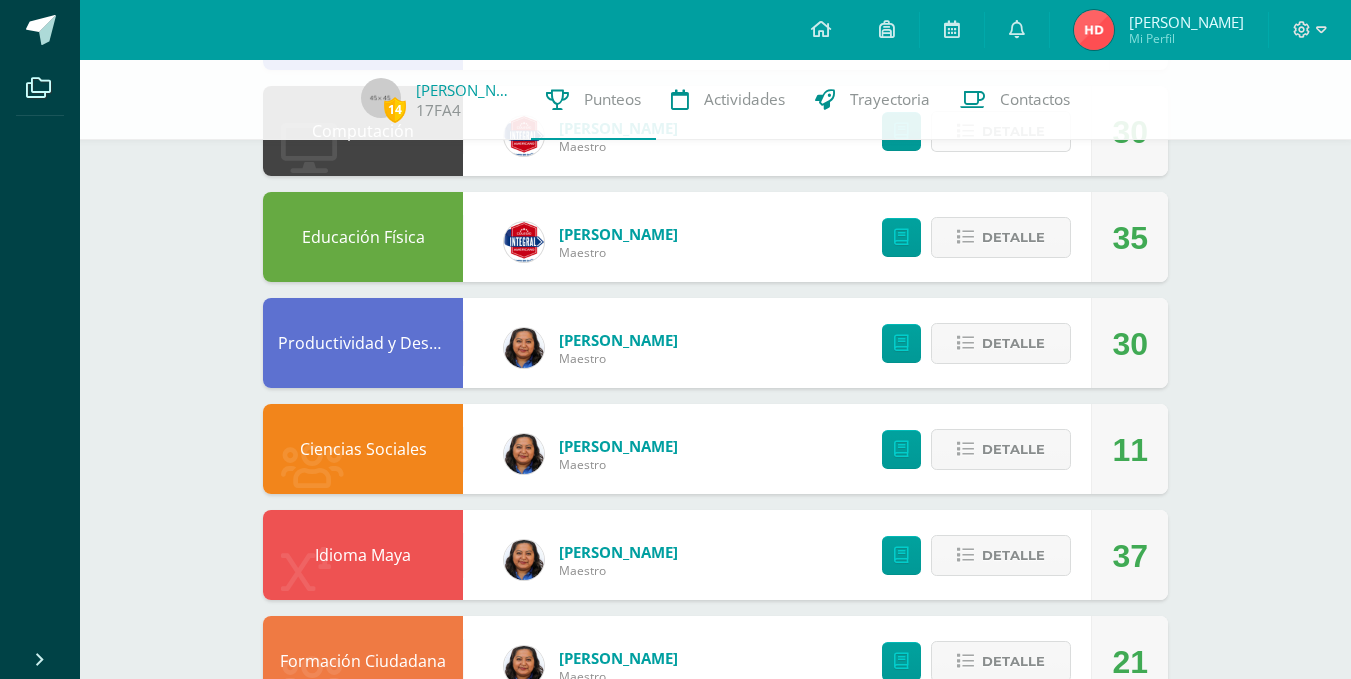 scroll, scrollTop: 900, scrollLeft: 0, axis: vertical 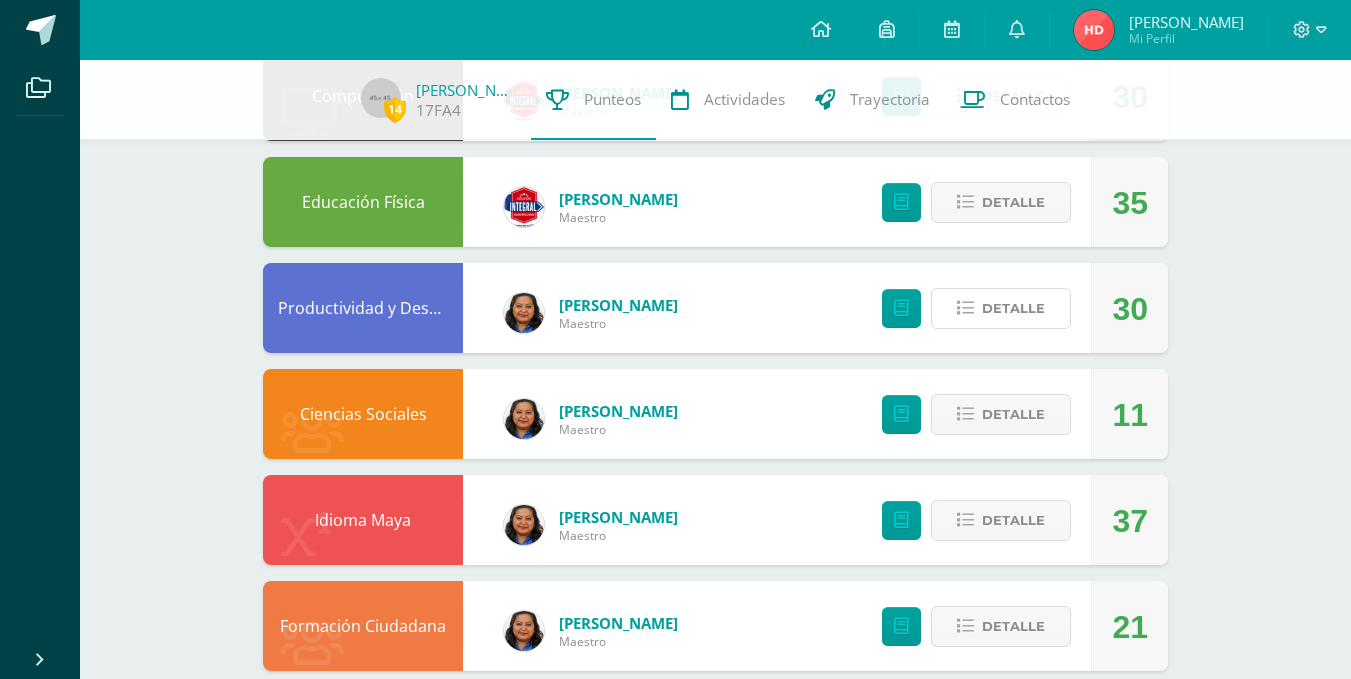 click on "Detalle" at bounding box center [1013, 308] 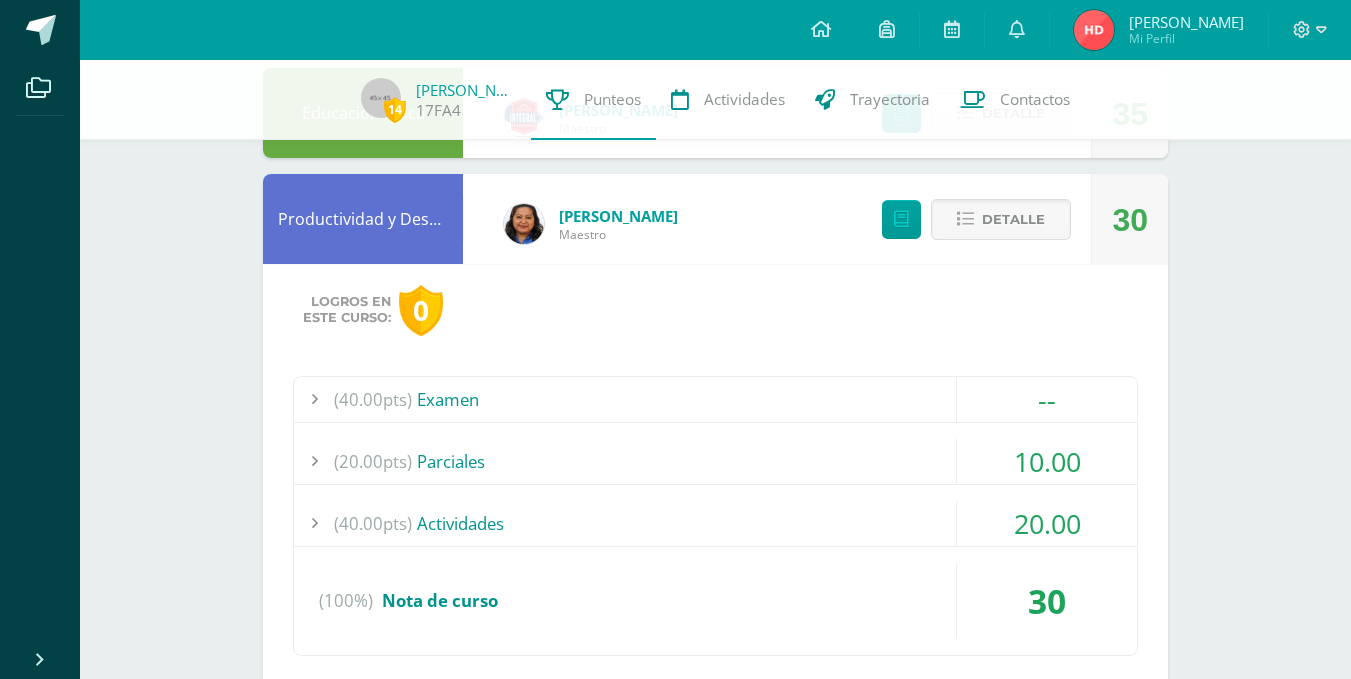 scroll, scrollTop: 1000, scrollLeft: 0, axis: vertical 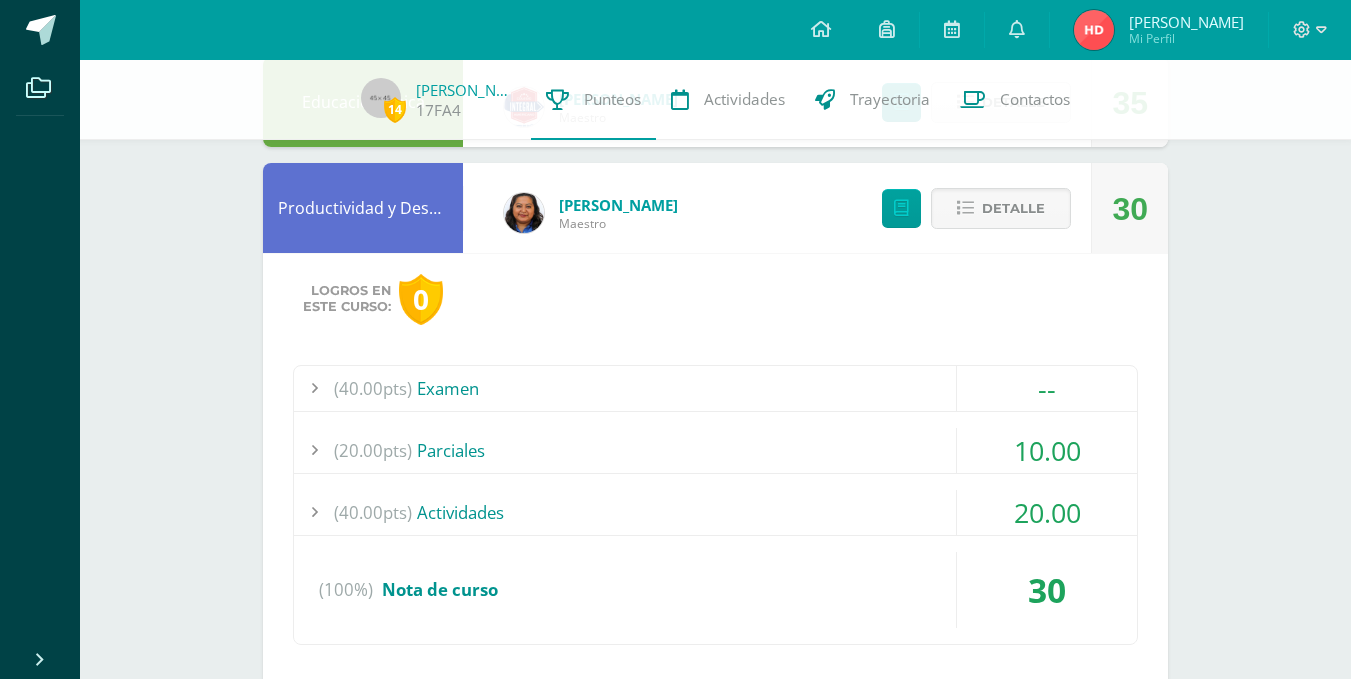 click on "(40.00pts)
Actividades" at bounding box center (715, 512) 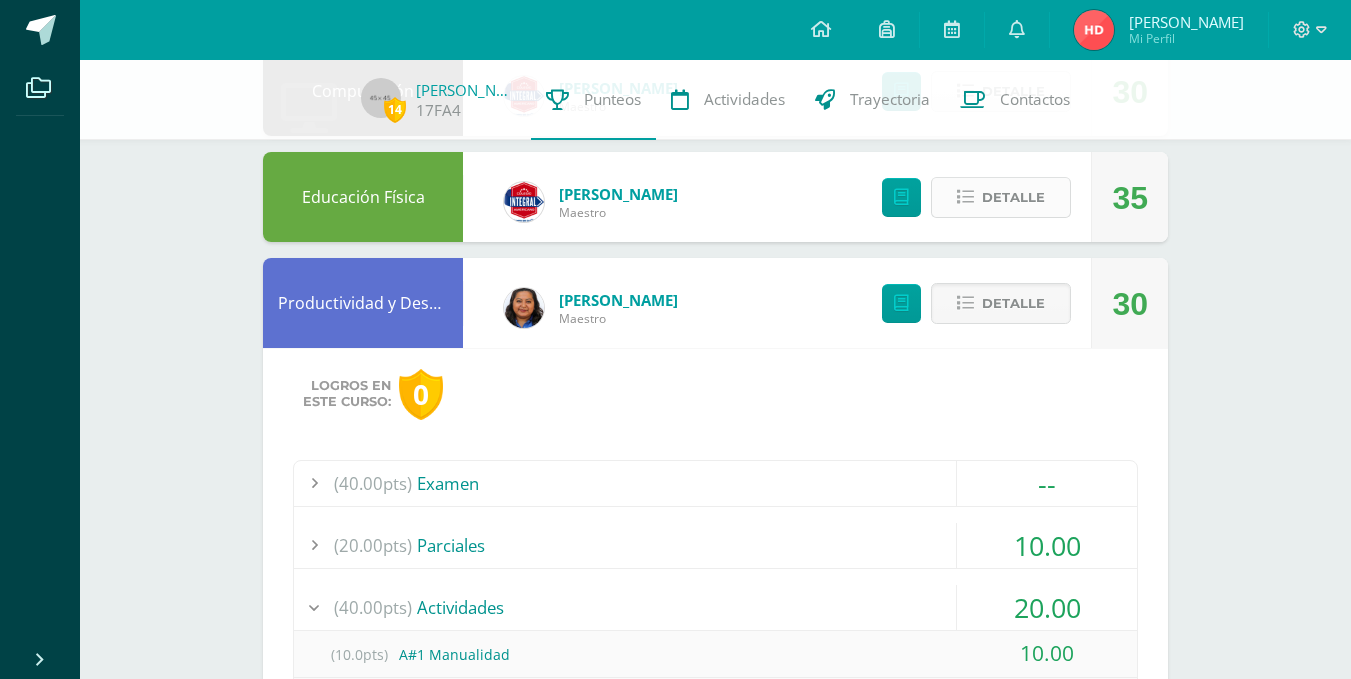 scroll, scrollTop: 900, scrollLeft: 0, axis: vertical 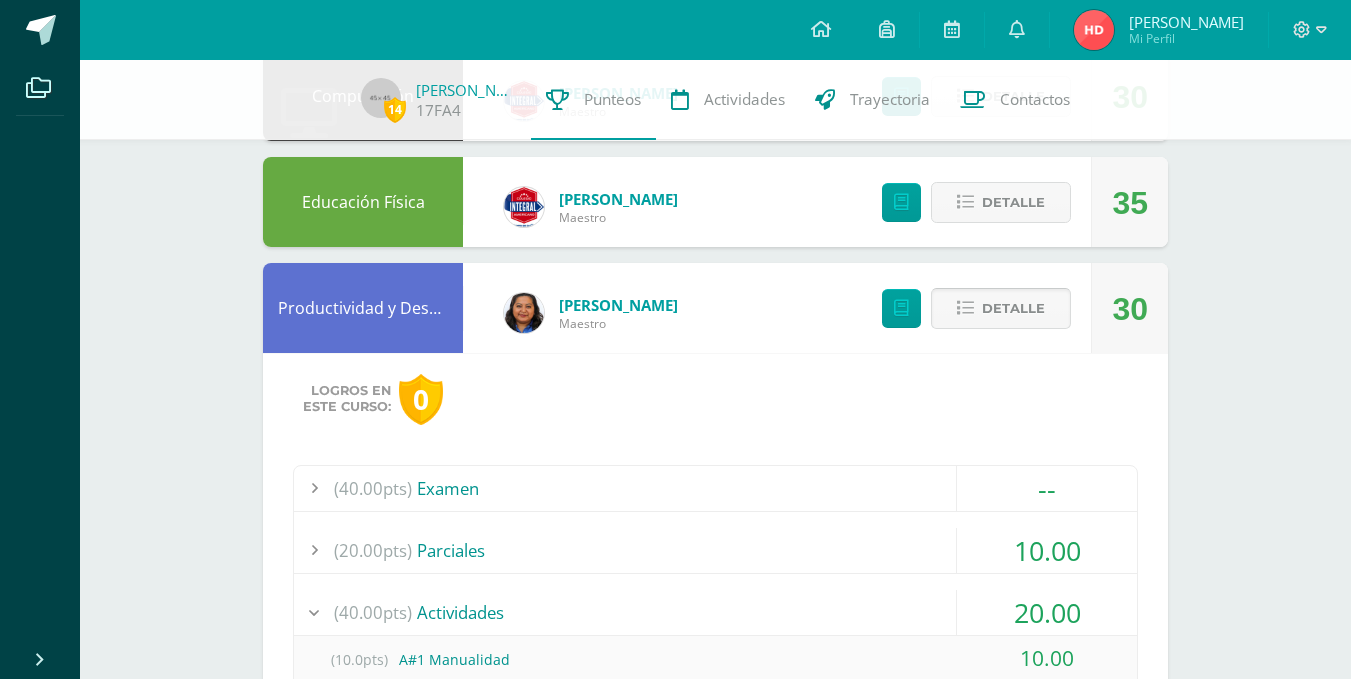 click on "Detalle" at bounding box center [1013, 308] 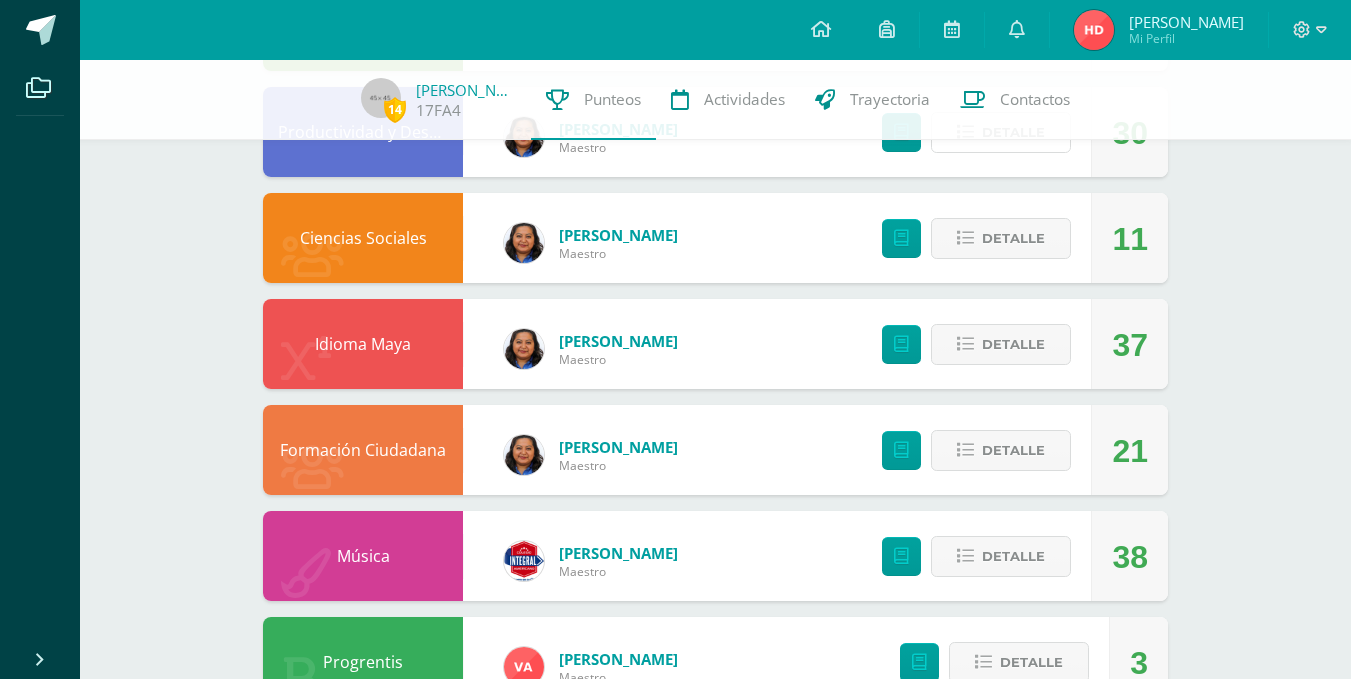 scroll, scrollTop: 1100, scrollLeft: 0, axis: vertical 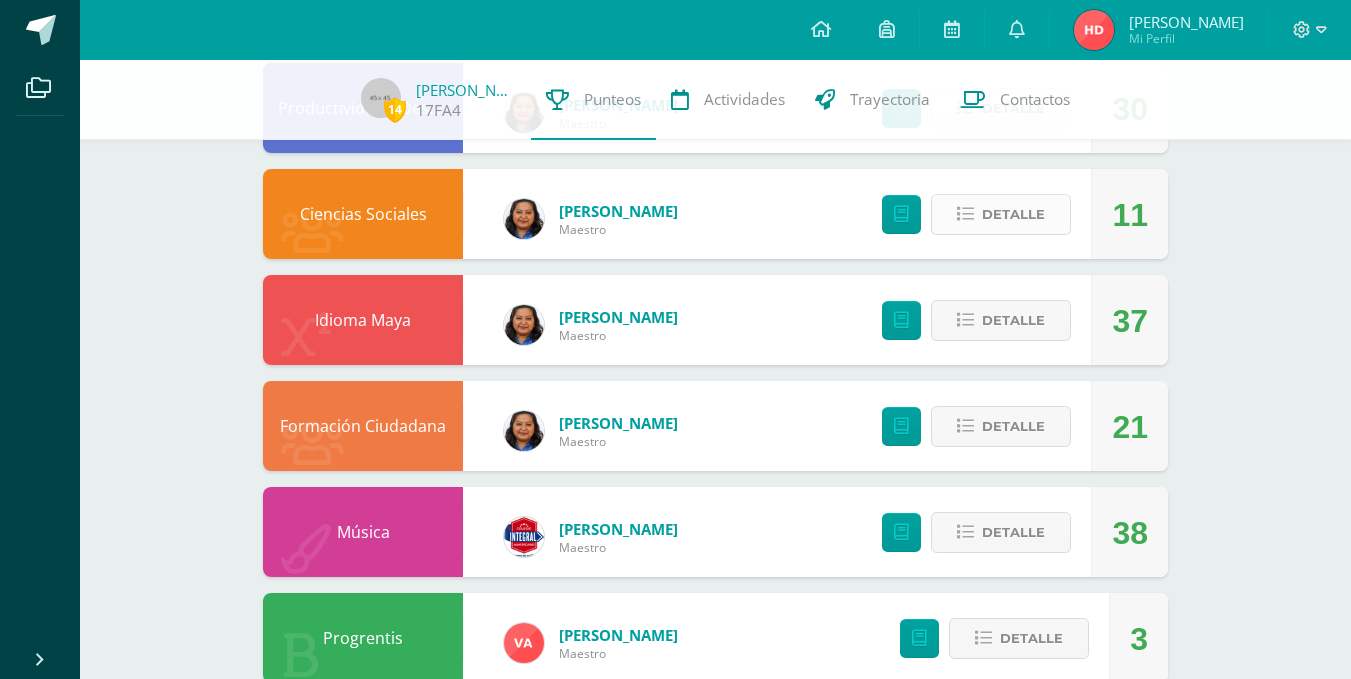 click on "Detalle" at bounding box center [1013, 214] 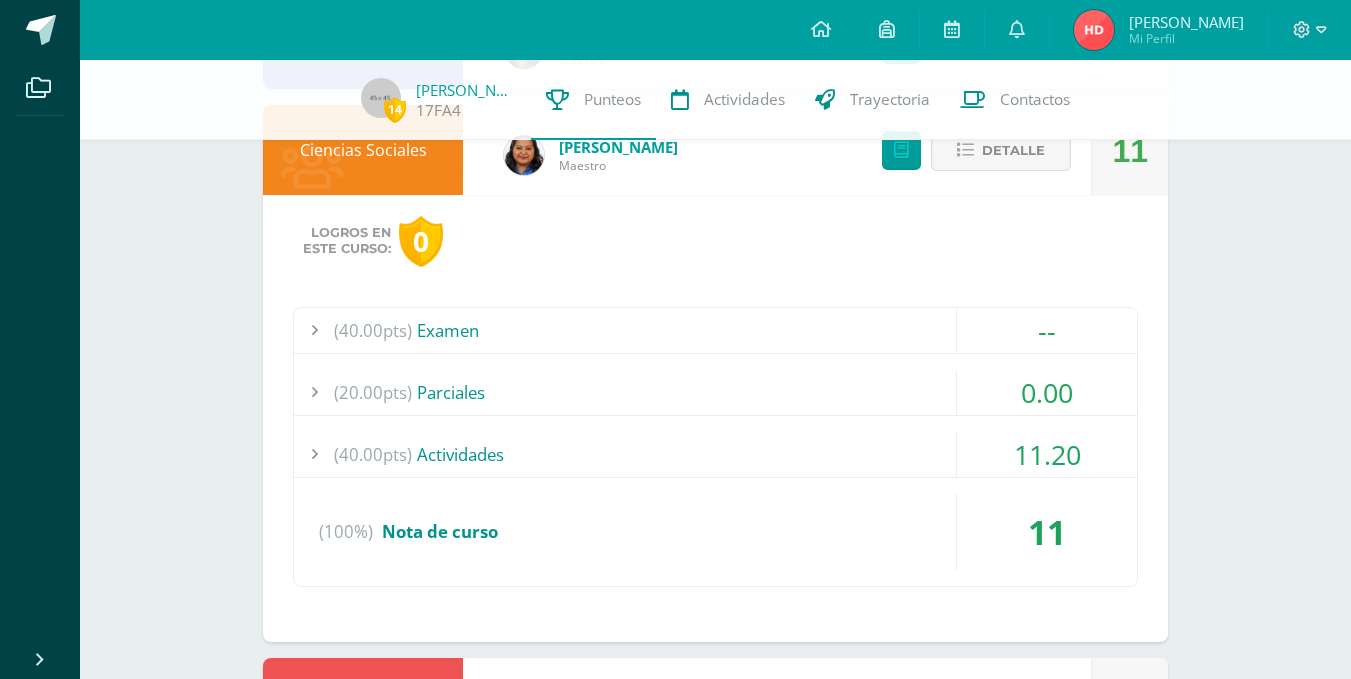 scroll, scrollTop: 1200, scrollLeft: 0, axis: vertical 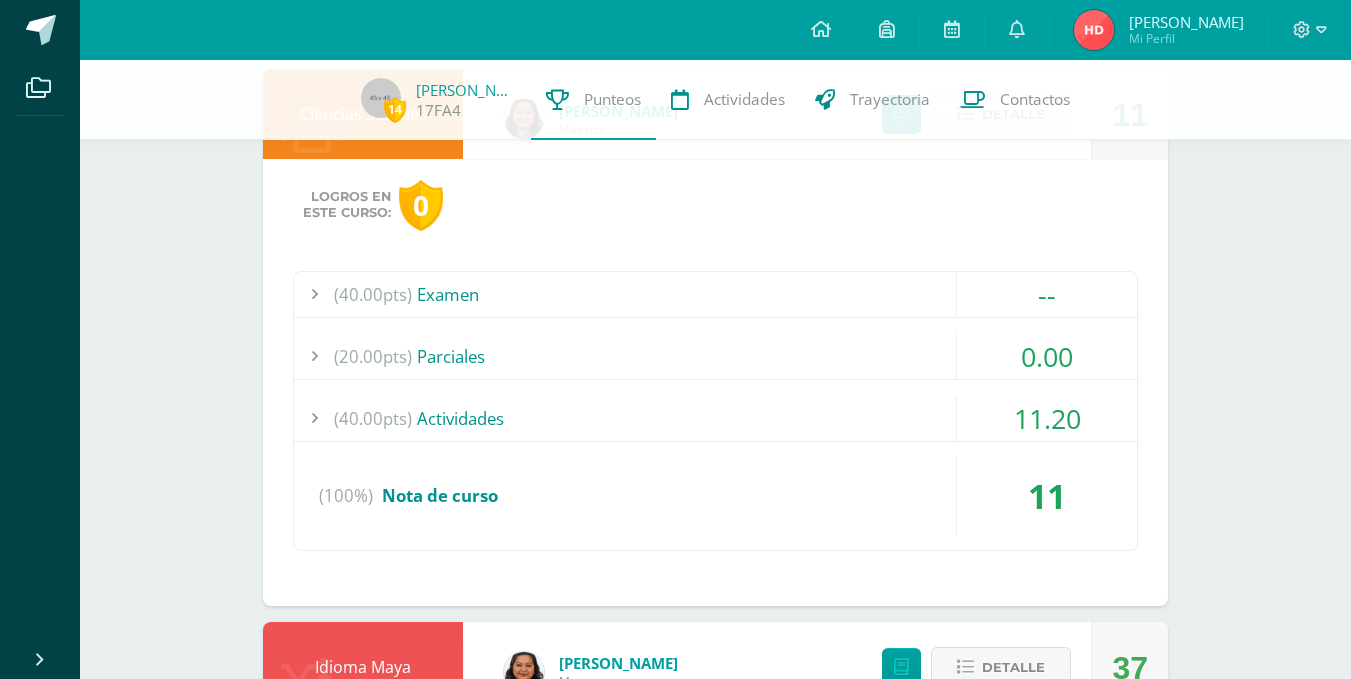 click on "(20.00pts)
Parciales" at bounding box center [715, 356] 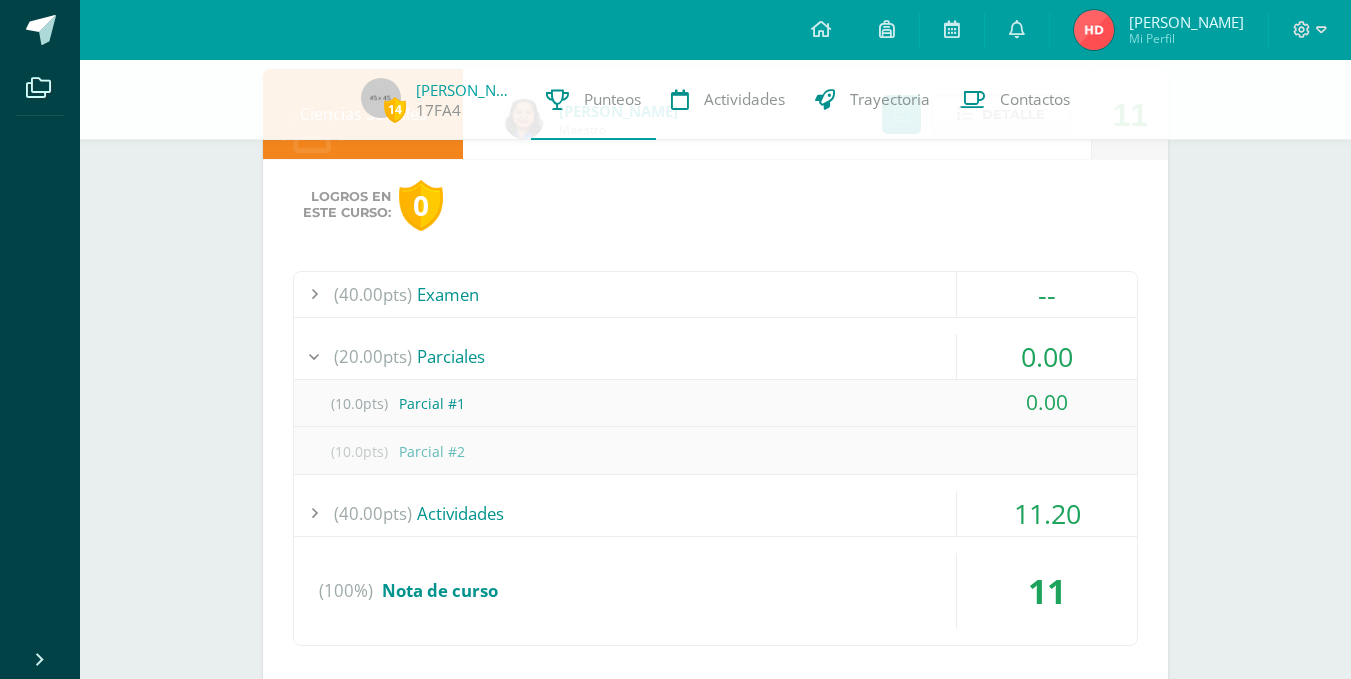 click on "(20.00pts)
Parciales" at bounding box center [715, 356] 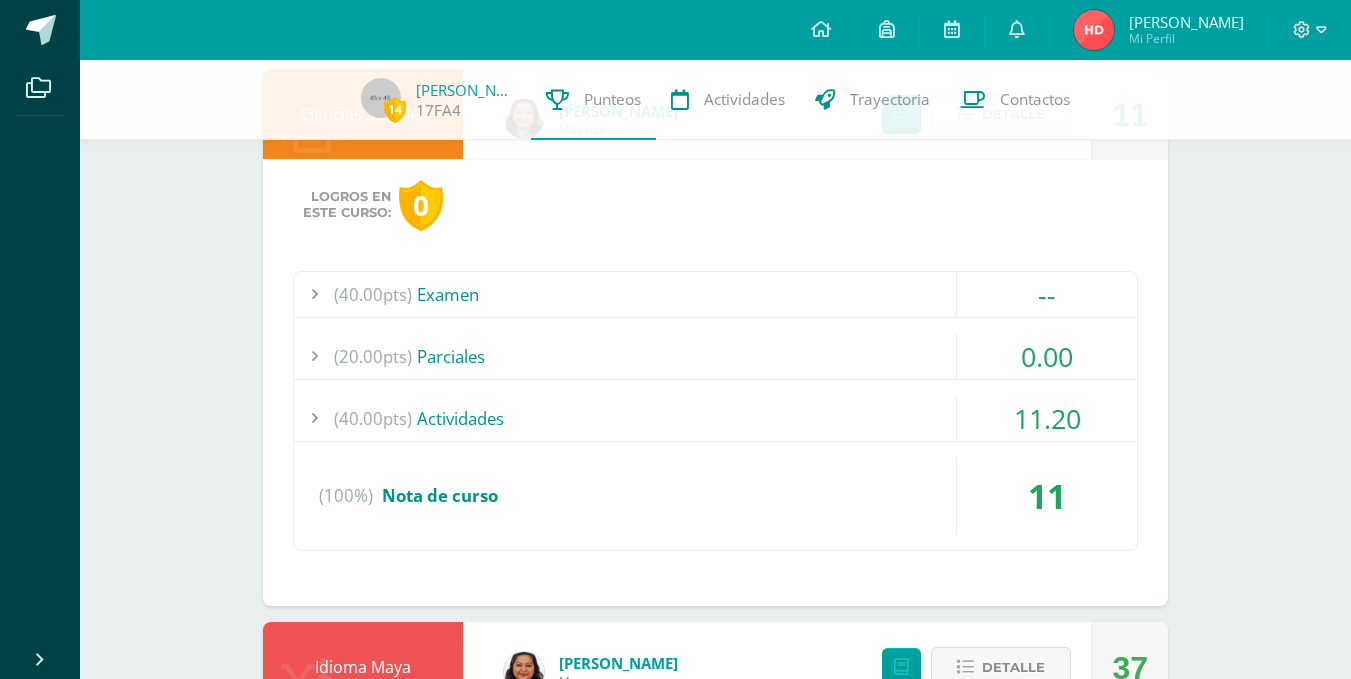 click on "(40.00pts)
Examen
--
Sin actividades
(20.00pts)
Parciales
0.00" at bounding box center [715, 411] 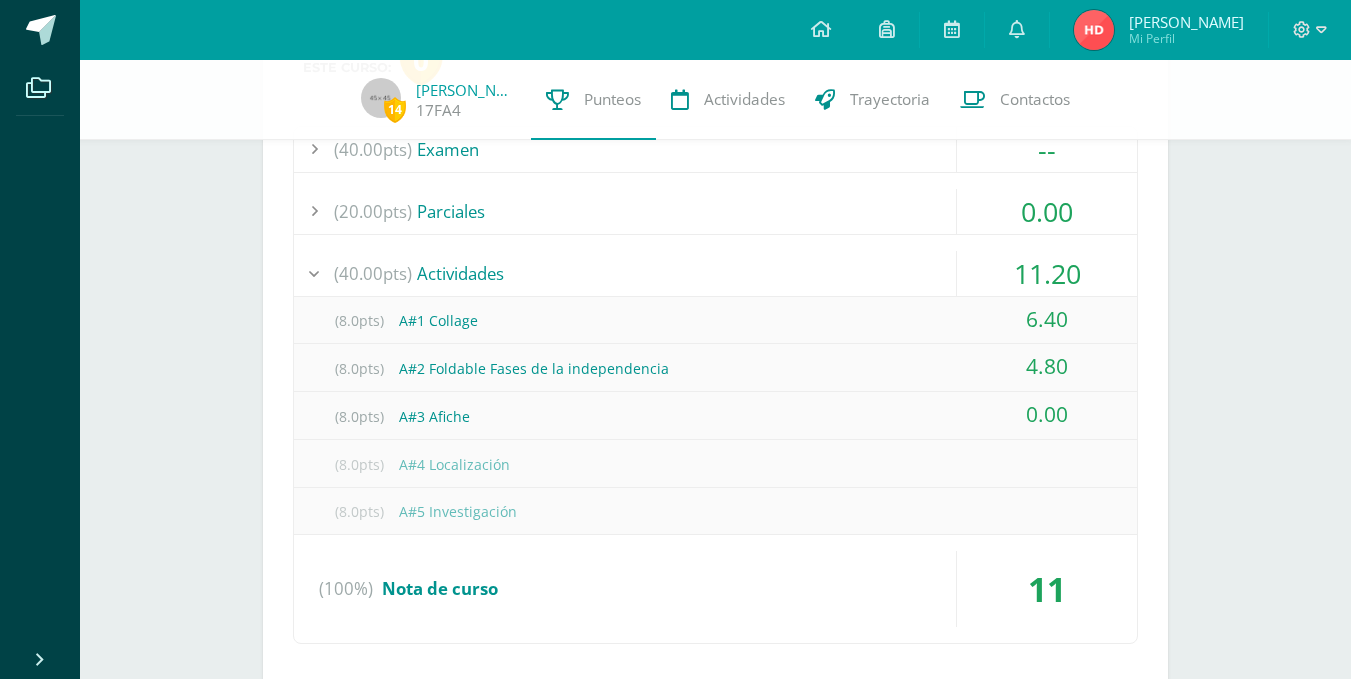 scroll, scrollTop: 1100, scrollLeft: 0, axis: vertical 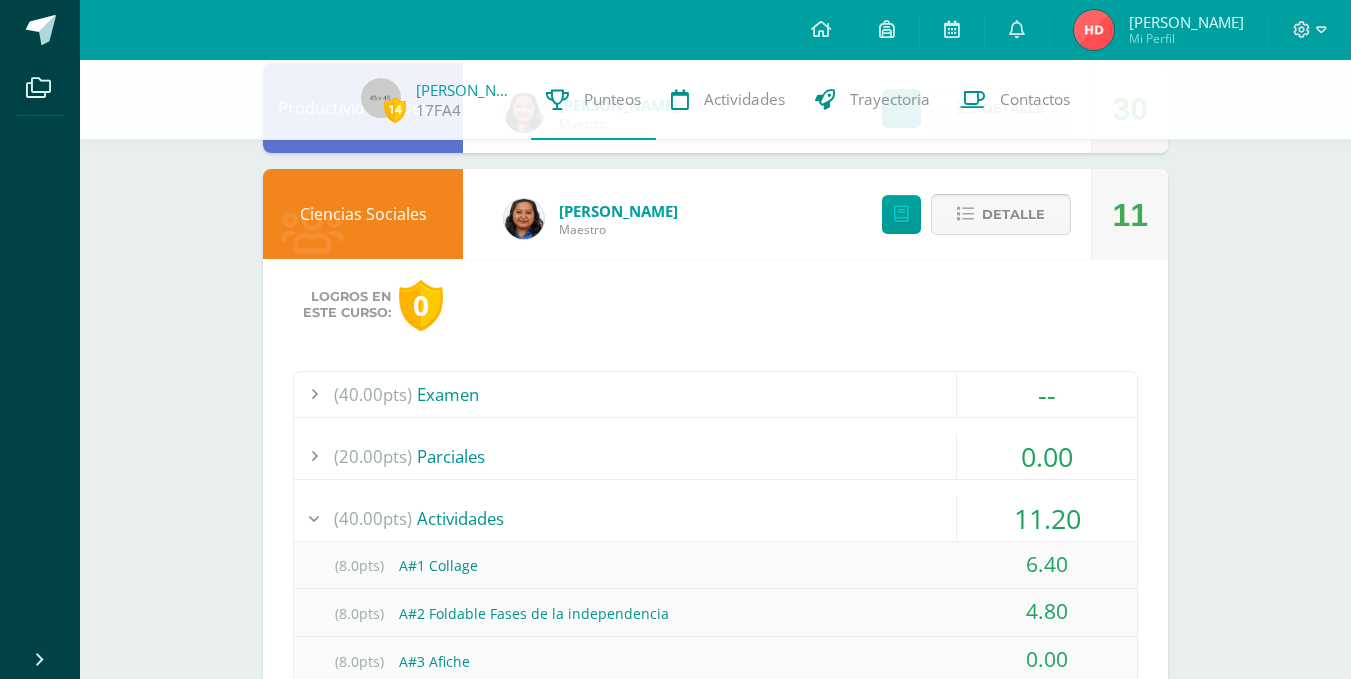 click on "Detalle" at bounding box center (1013, 214) 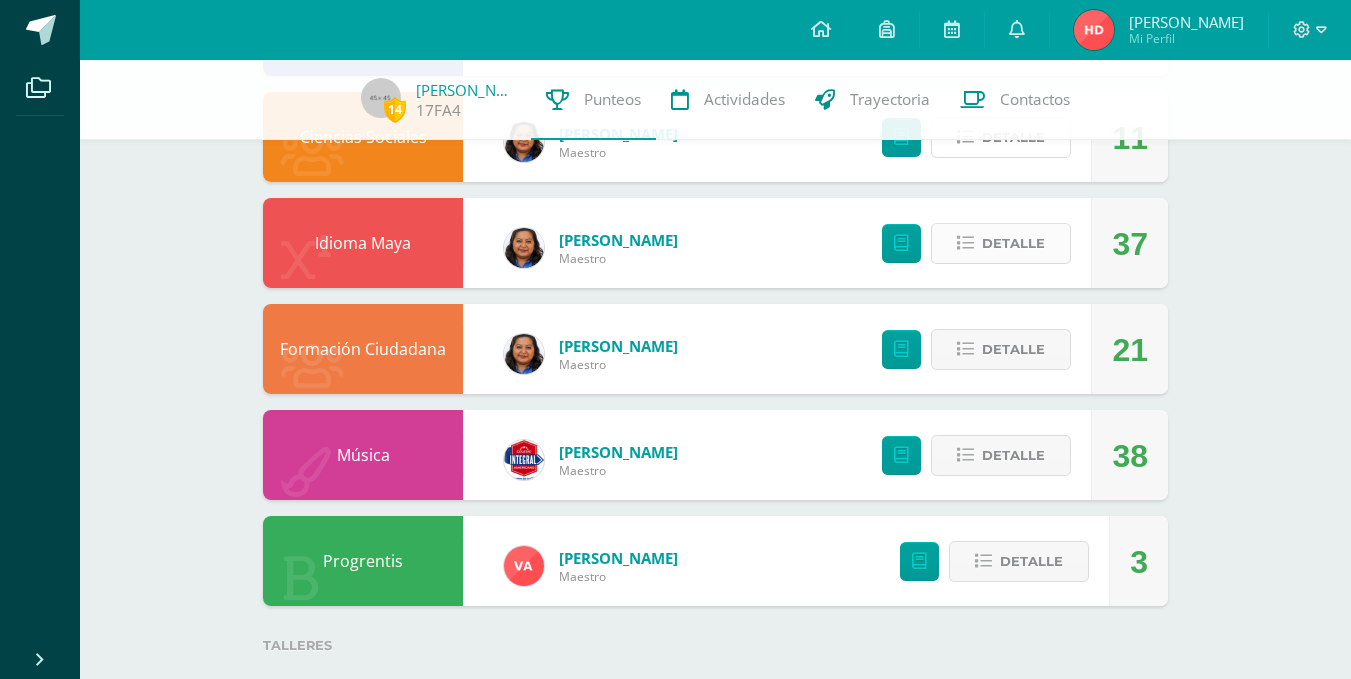 scroll, scrollTop: 1200, scrollLeft: 0, axis: vertical 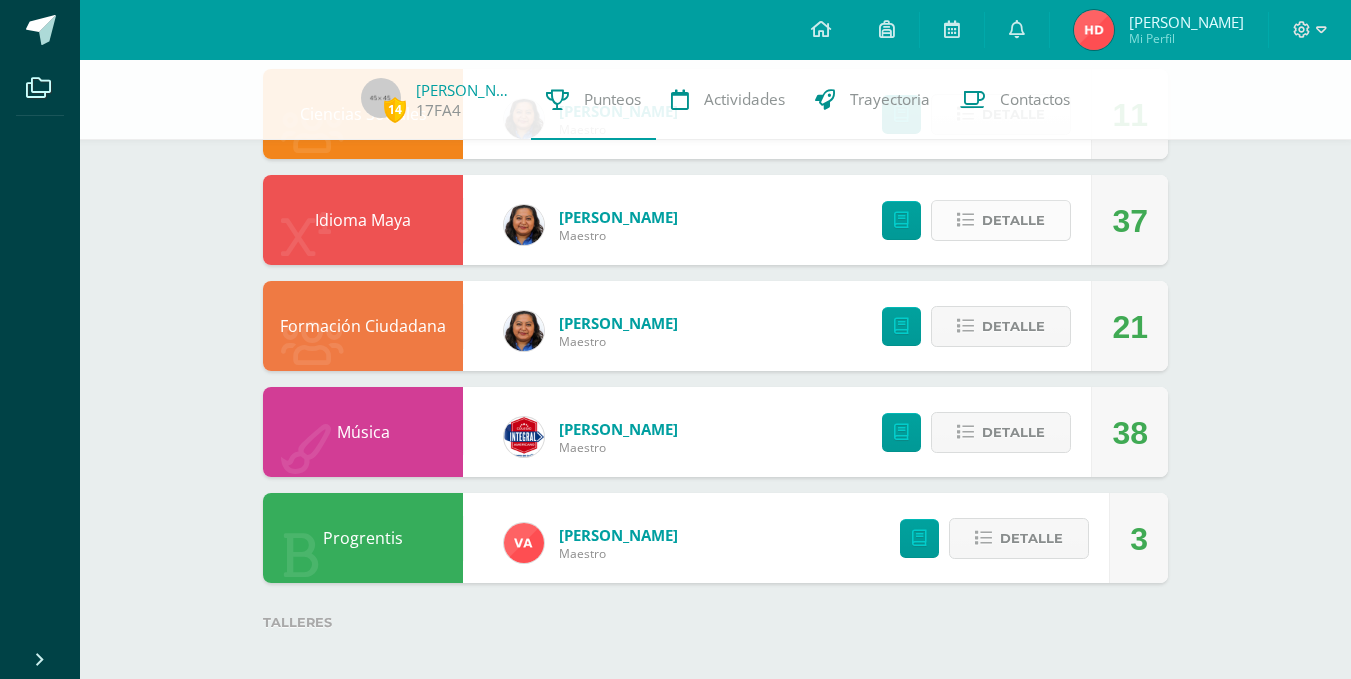 click at bounding box center [965, 220] 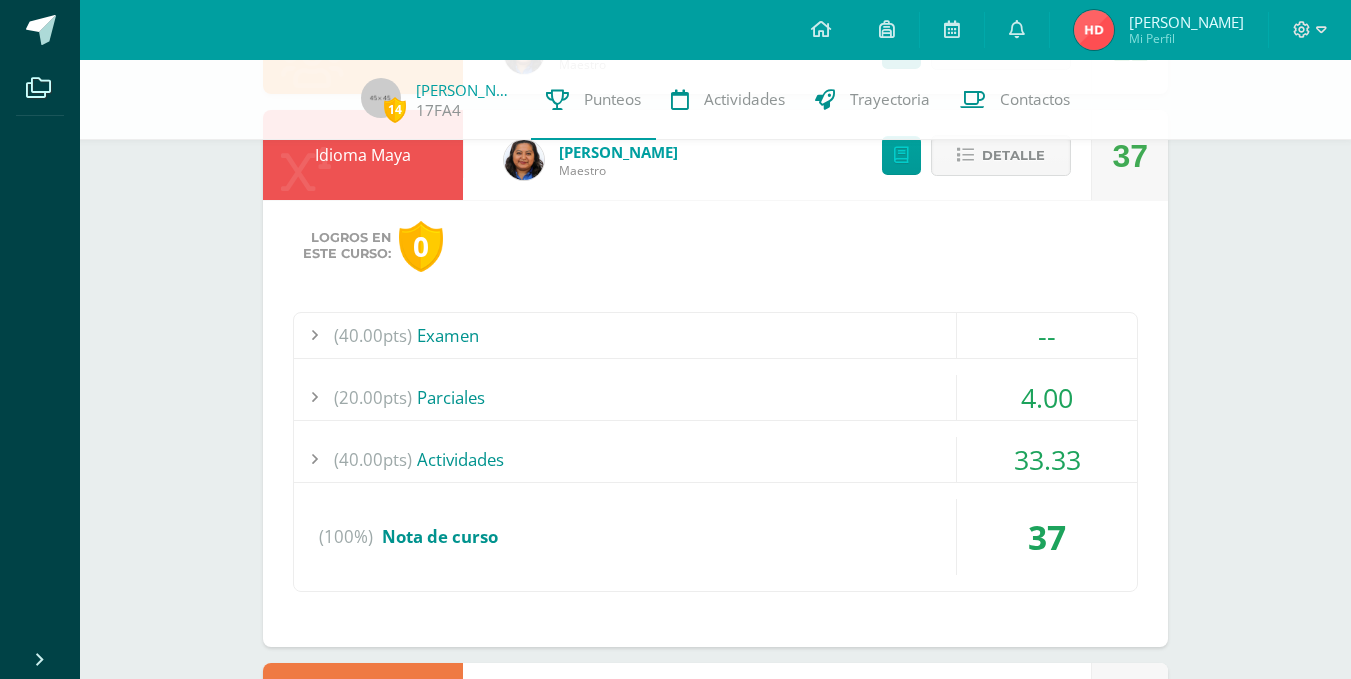 scroll, scrollTop: 1300, scrollLeft: 0, axis: vertical 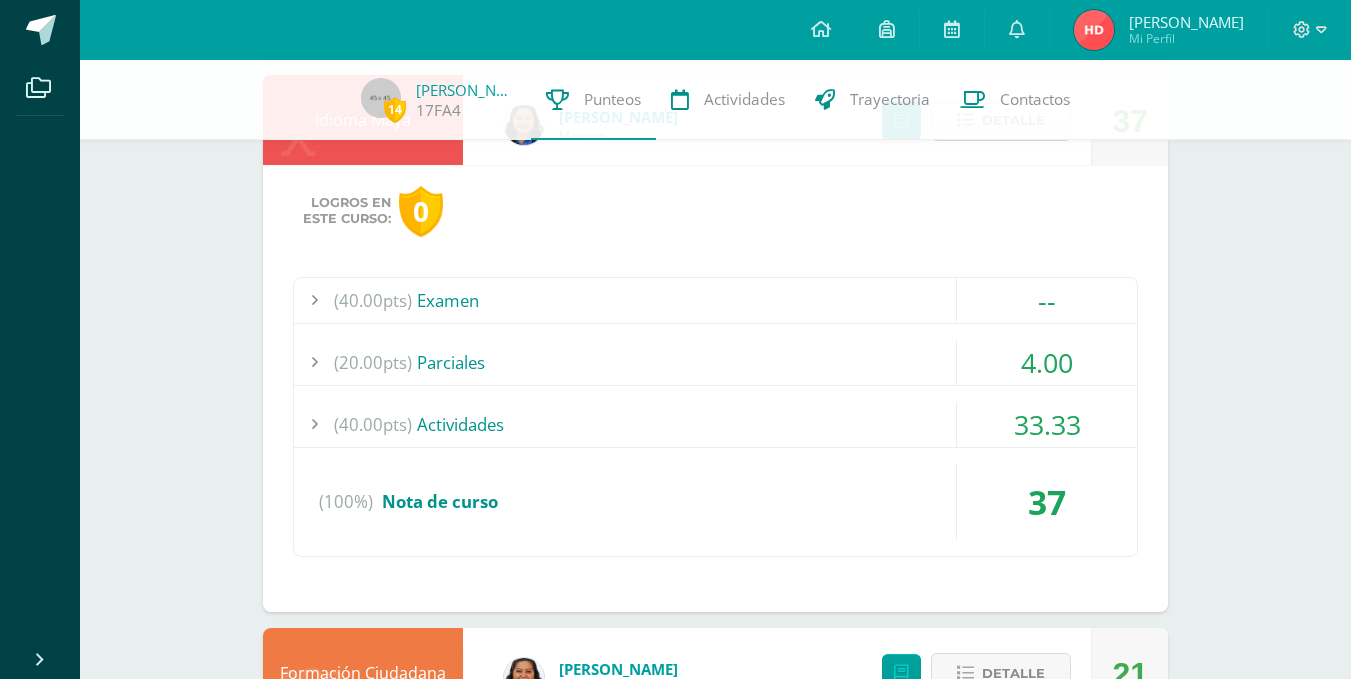 click on "(20.00pts)
Parciales" at bounding box center [715, 362] 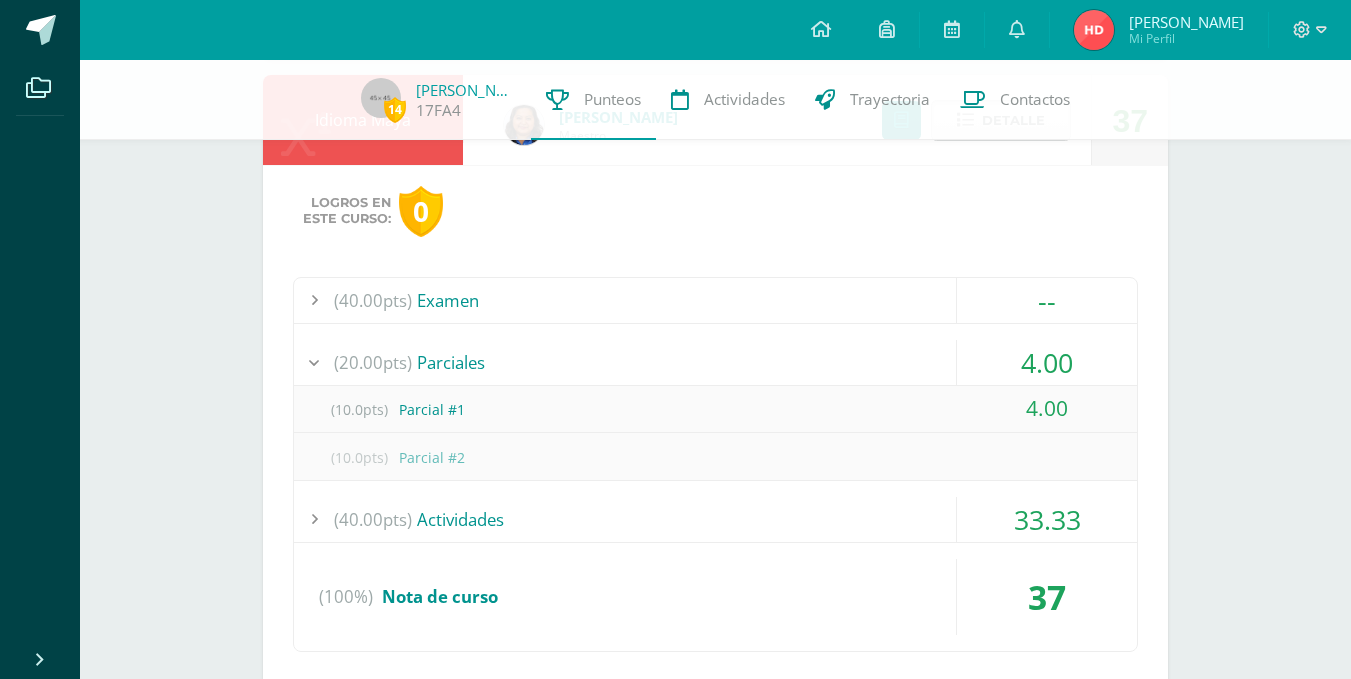click on "(20.00pts)
Parciales" at bounding box center (715, 362) 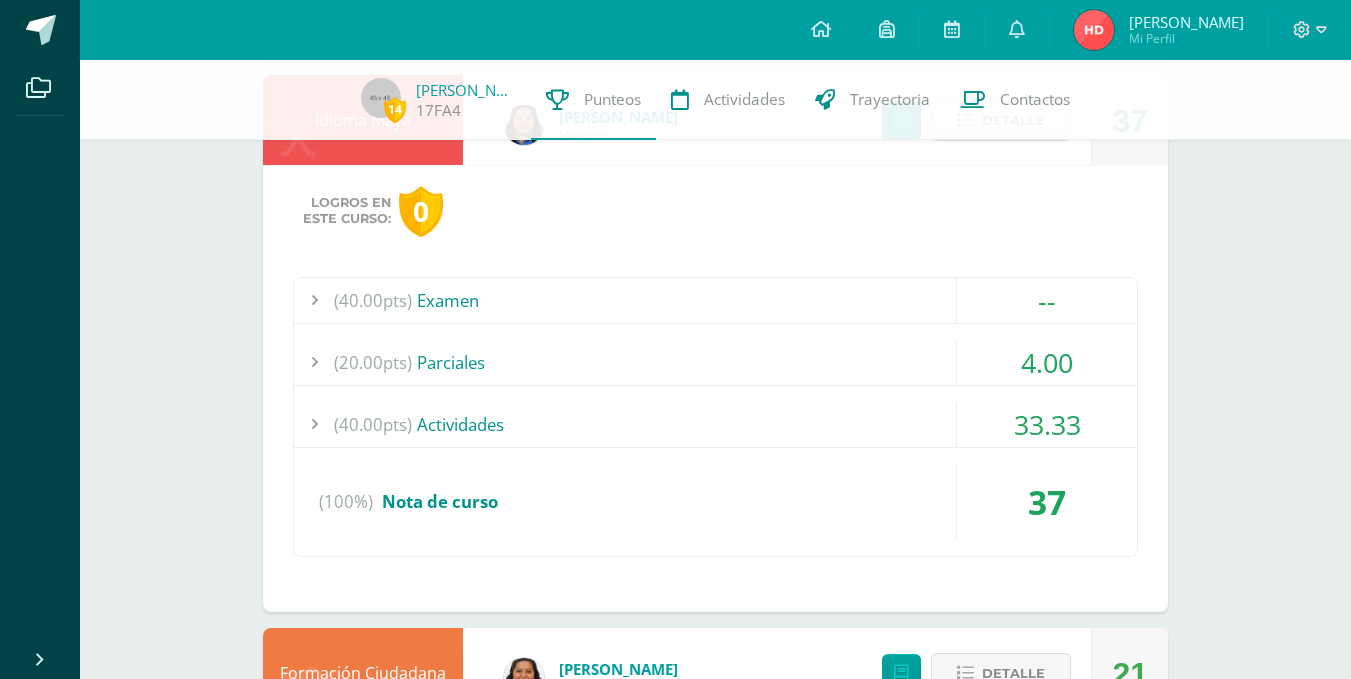 click on "(40.00pts)
Actividades" at bounding box center (715, 424) 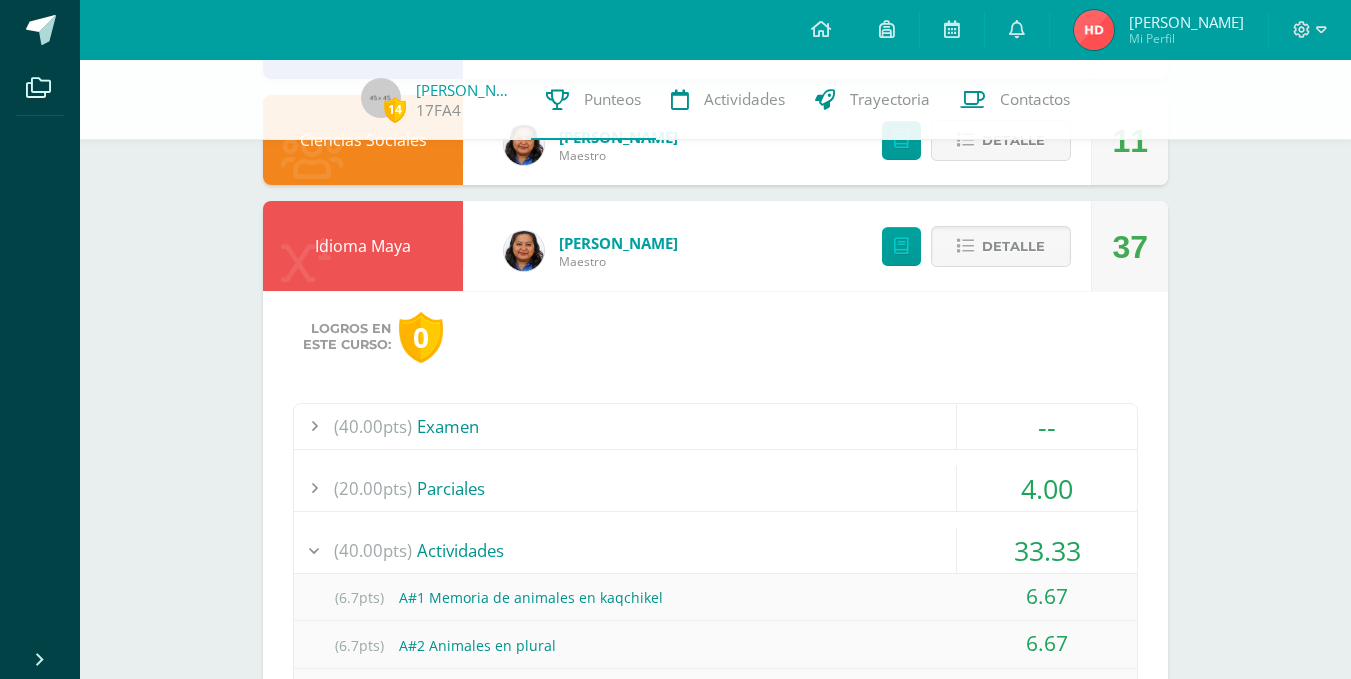 scroll, scrollTop: 1100, scrollLeft: 0, axis: vertical 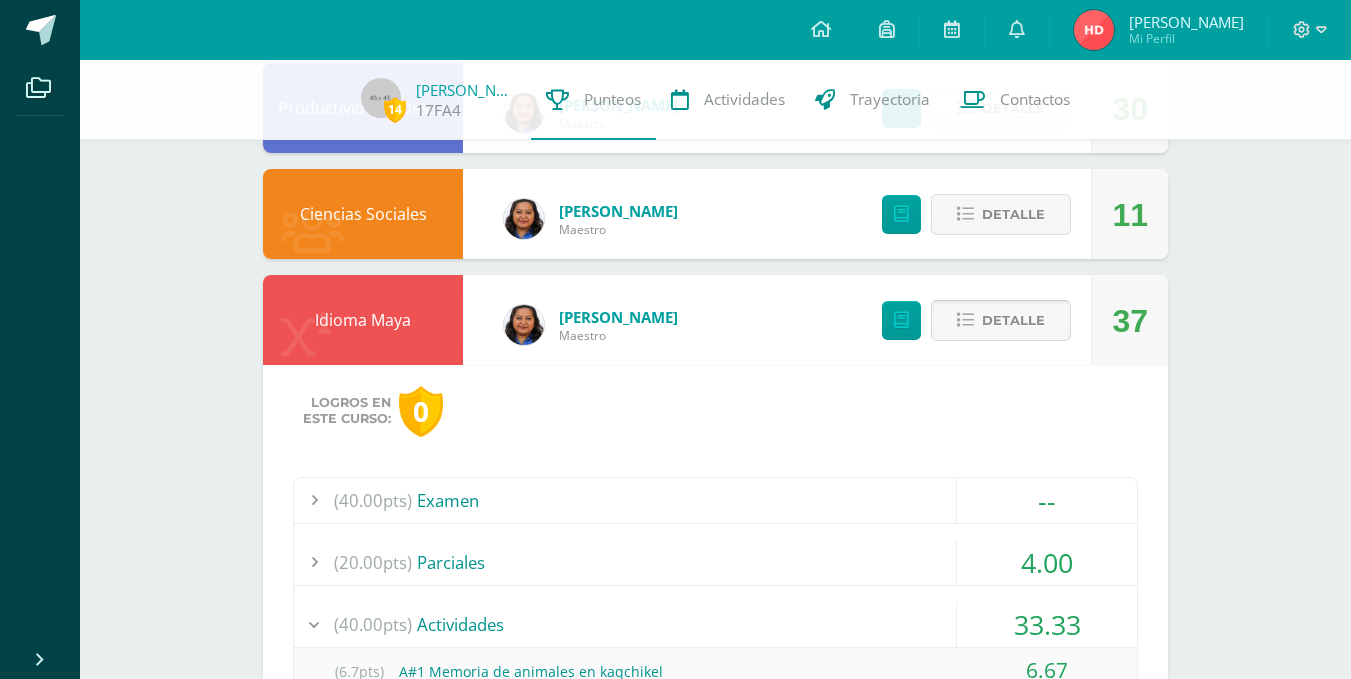 click on "Detalle" at bounding box center [1013, 320] 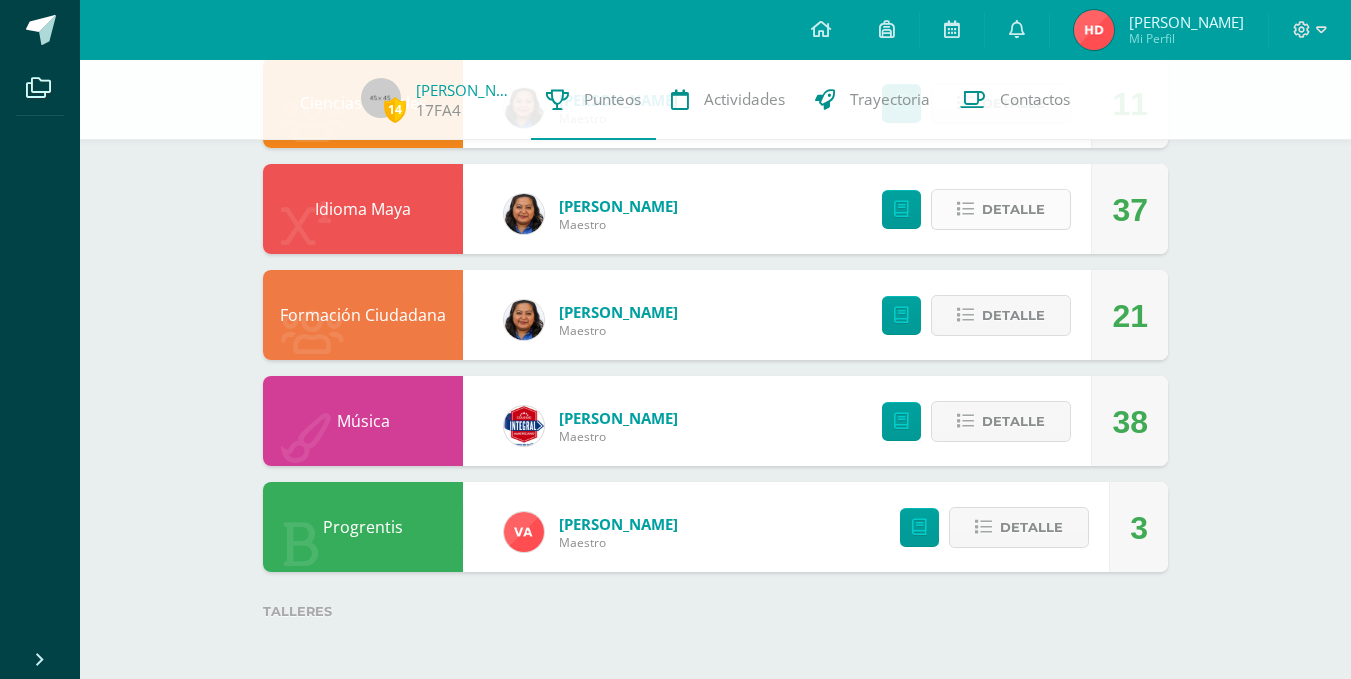 scroll, scrollTop: 1212, scrollLeft: 0, axis: vertical 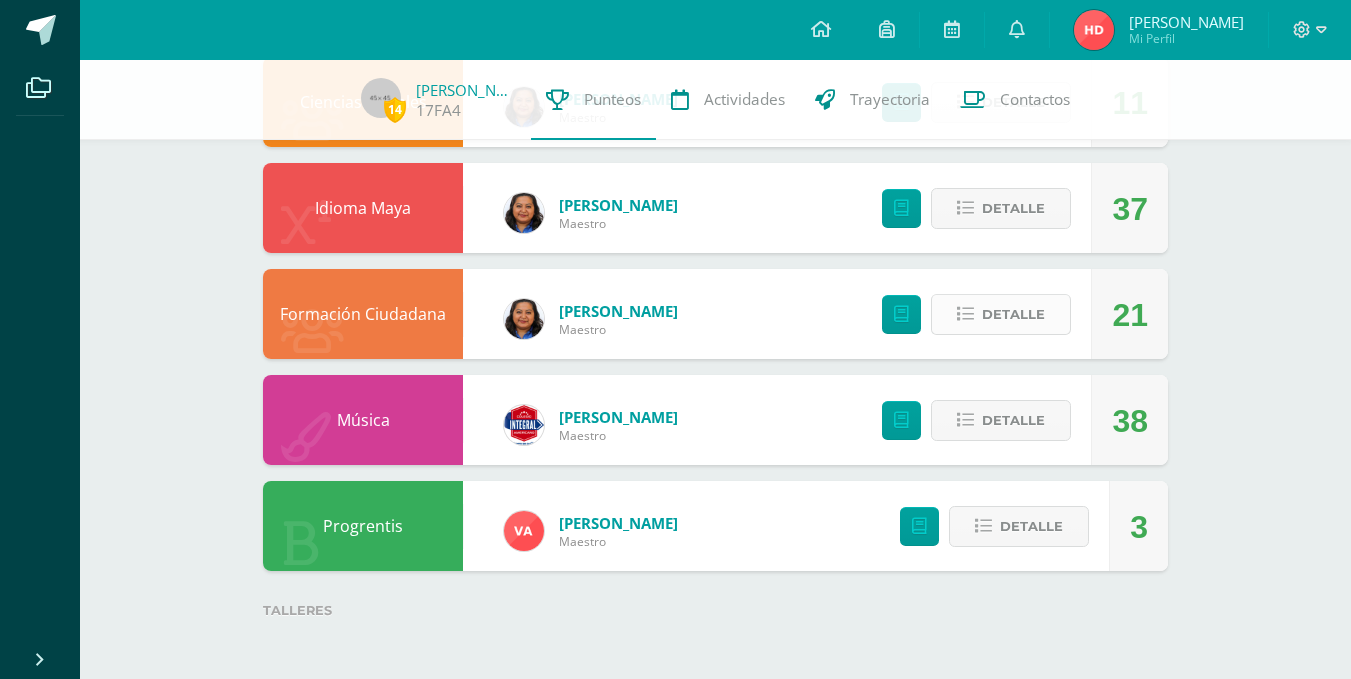 click on "Detalle" at bounding box center [1013, 314] 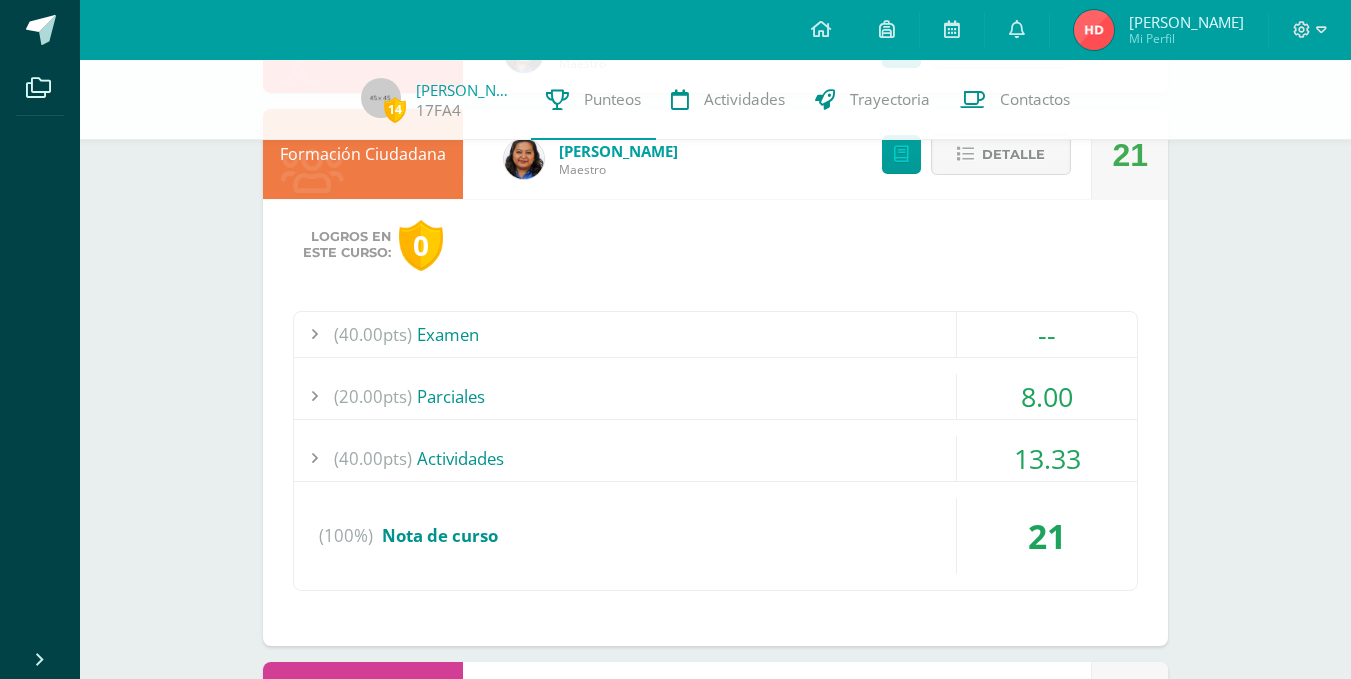 scroll, scrollTop: 1412, scrollLeft: 0, axis: vertical 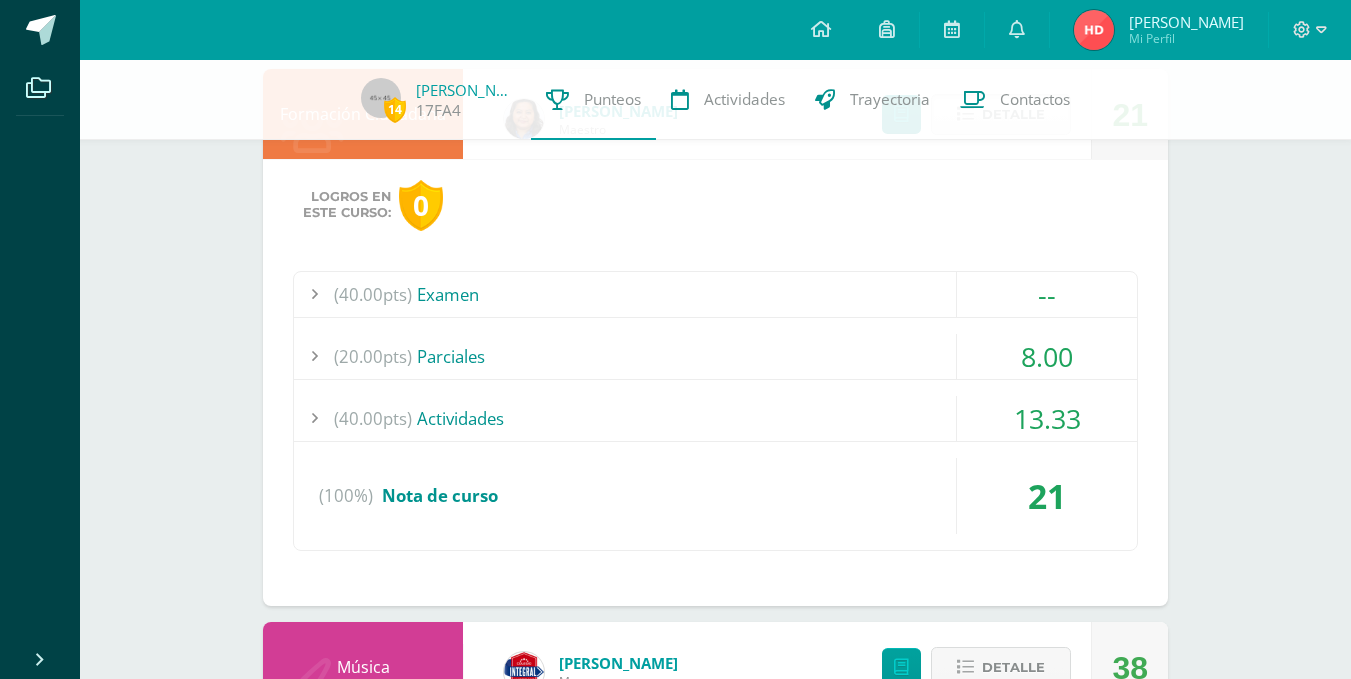 click on "(40.00pts)
Actividades" at bounding box center [715, 418] 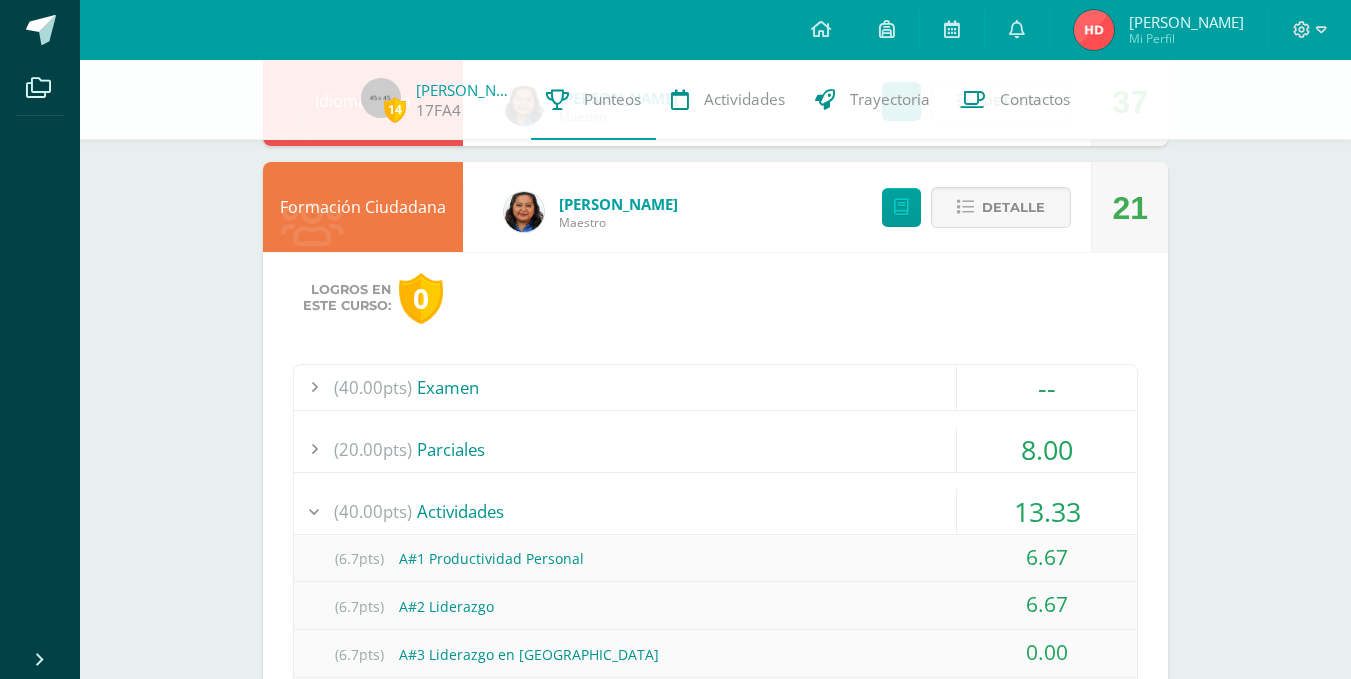 scroll, scrollTop: 1212, scrollLeft: 0, axis: vertical 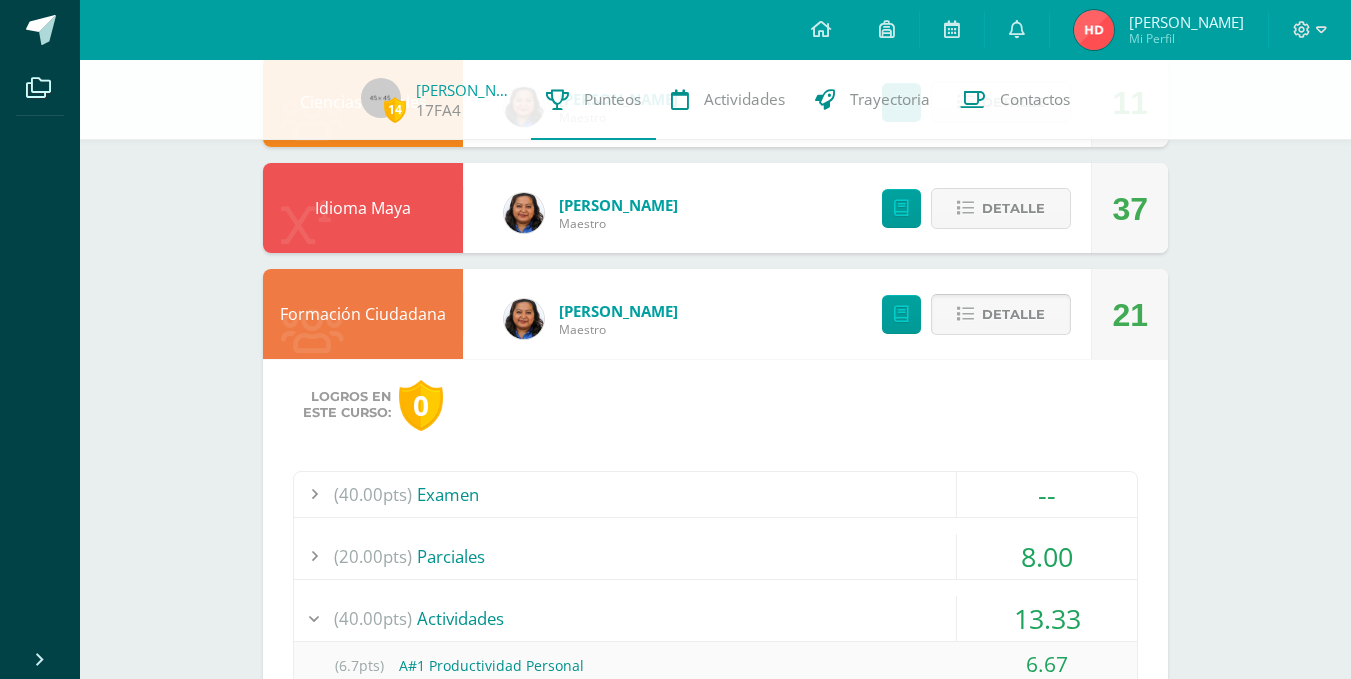 click on "Detalle" at bounding box center (1013, 314) 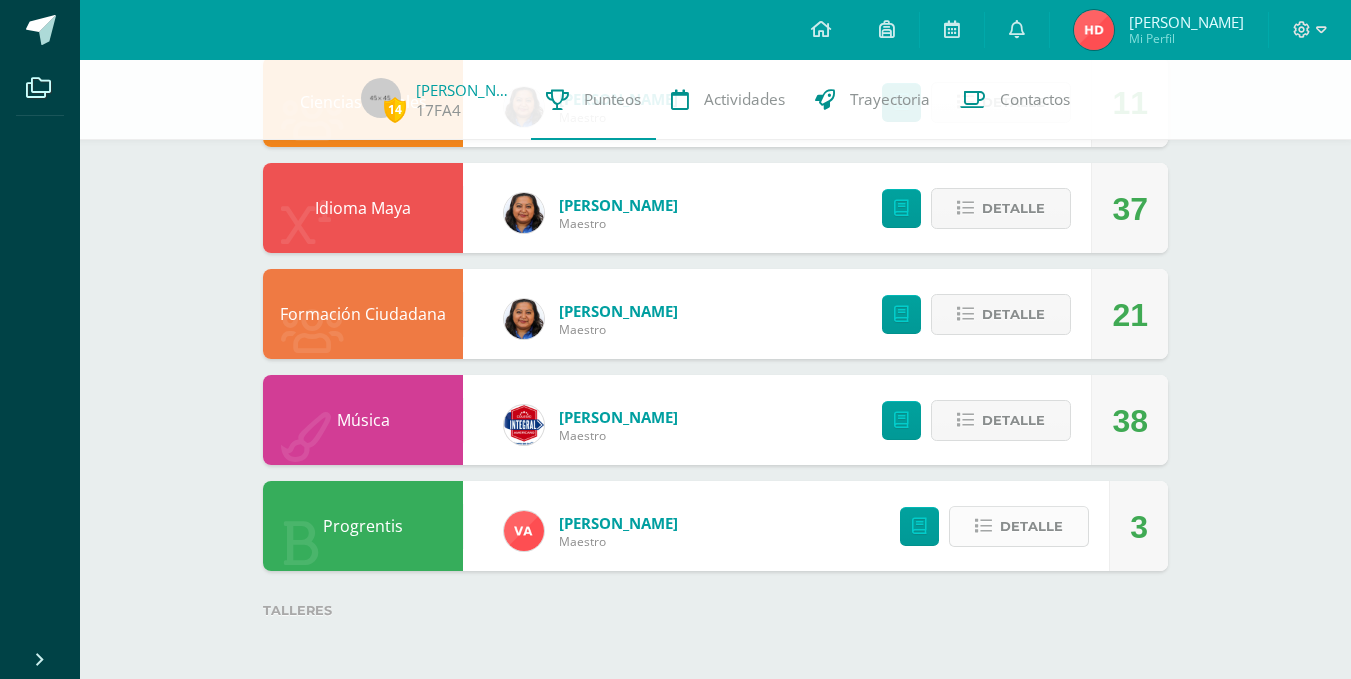 click on "Detalle" at bounding box center [1031, 526] 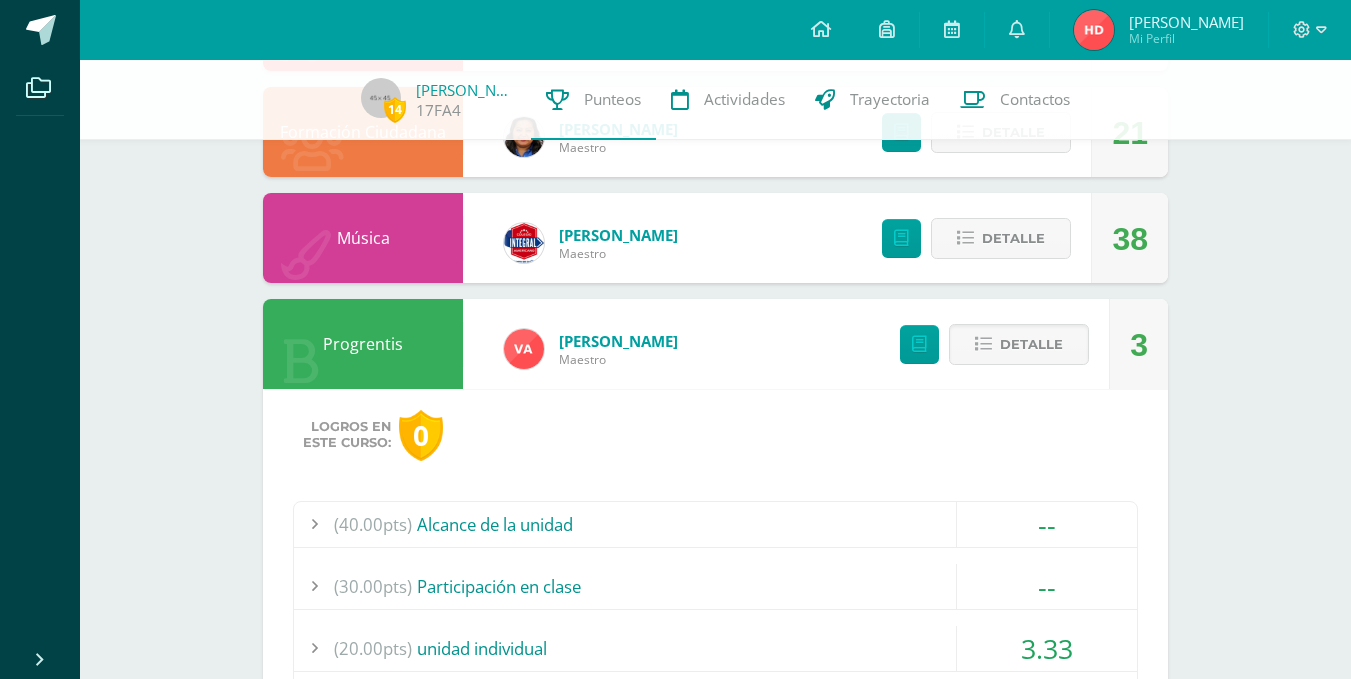 scroll, scrollTop: 1612, scrollLeft: 0, axis: vertical 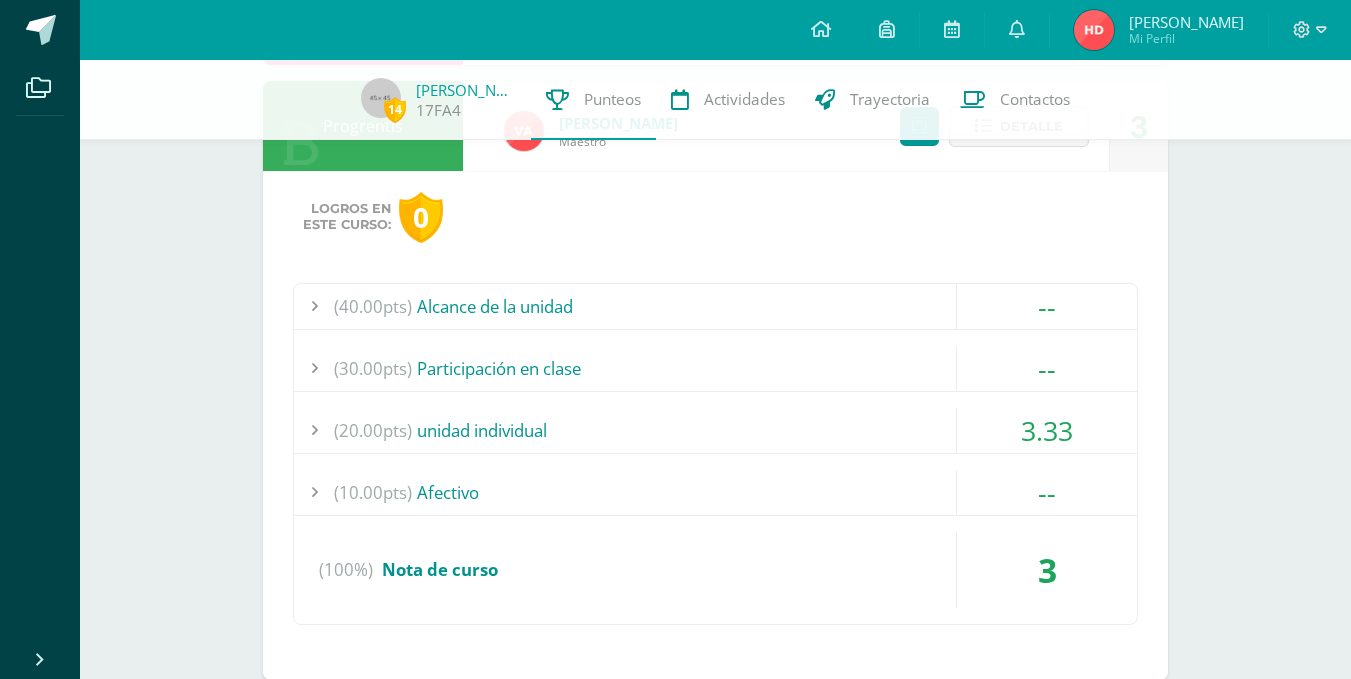 click on "(20.00pts)
unidad individual" at bounding box center (715, 430) 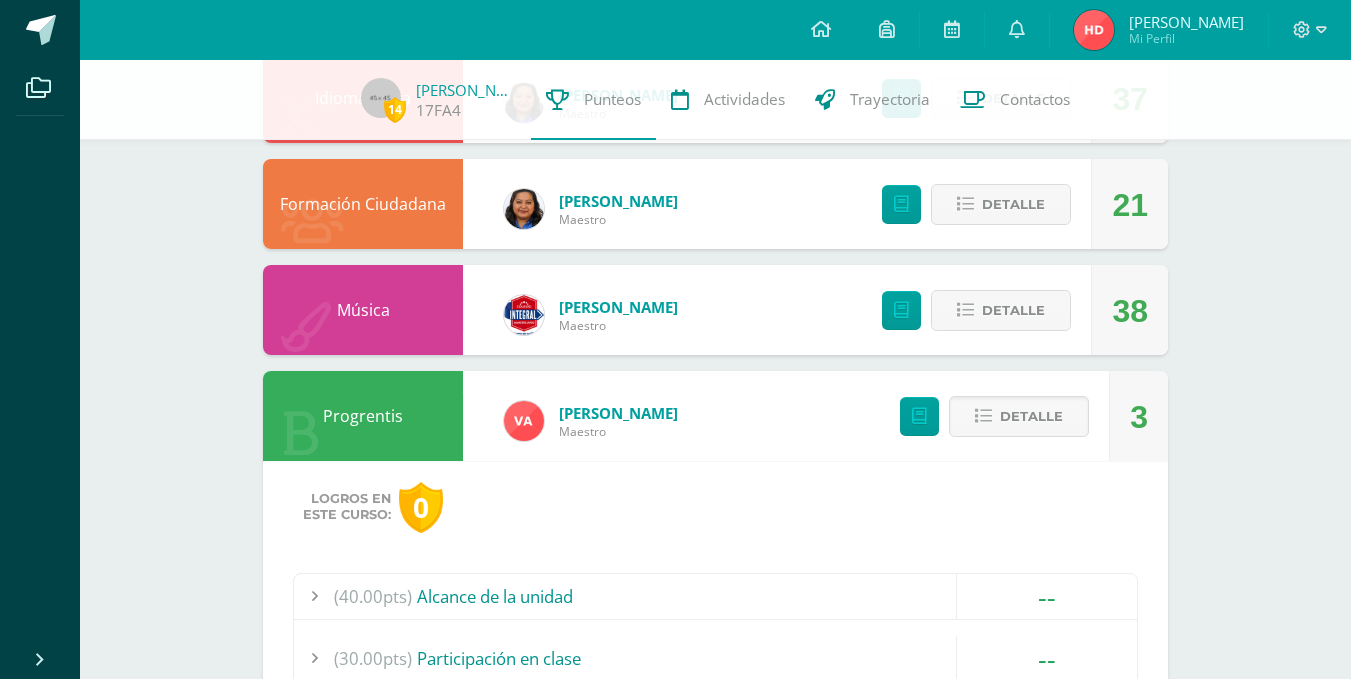 scroll, scrollTop: 1307, scrollLeft: 0, axis: vertical 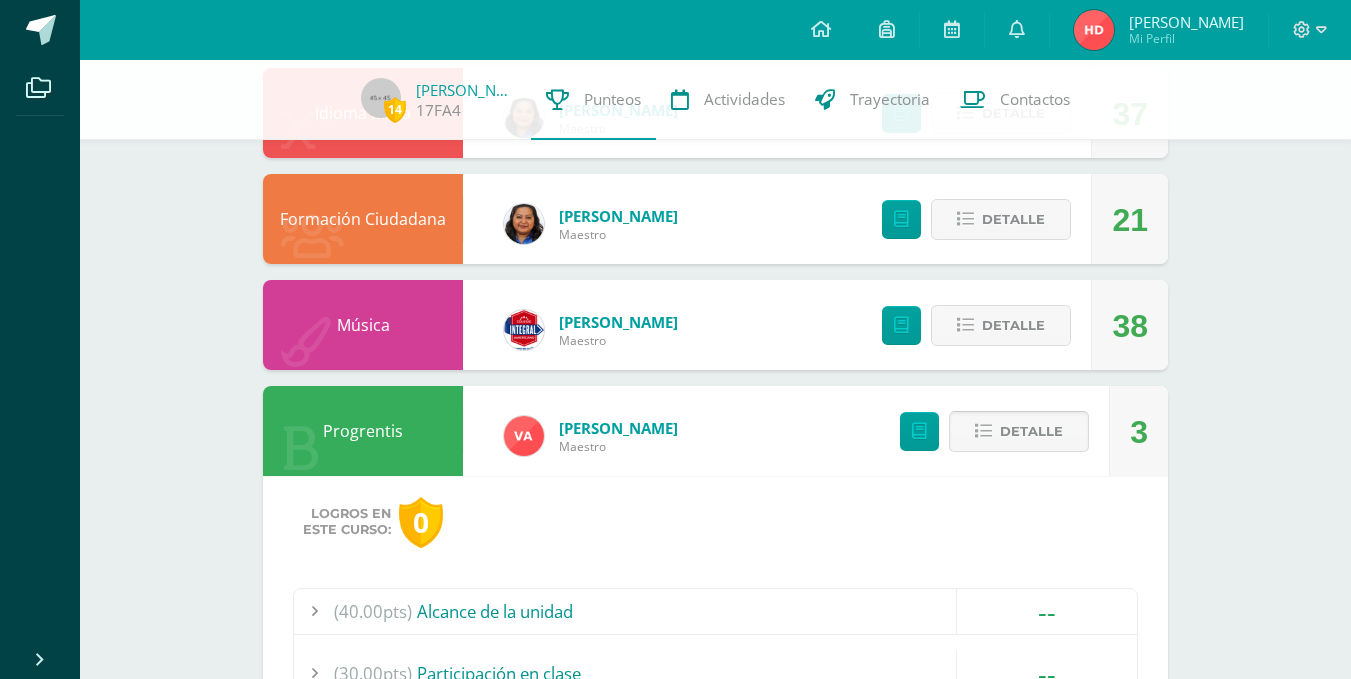 click on "Detalle" at bounding box center [1031, 431] 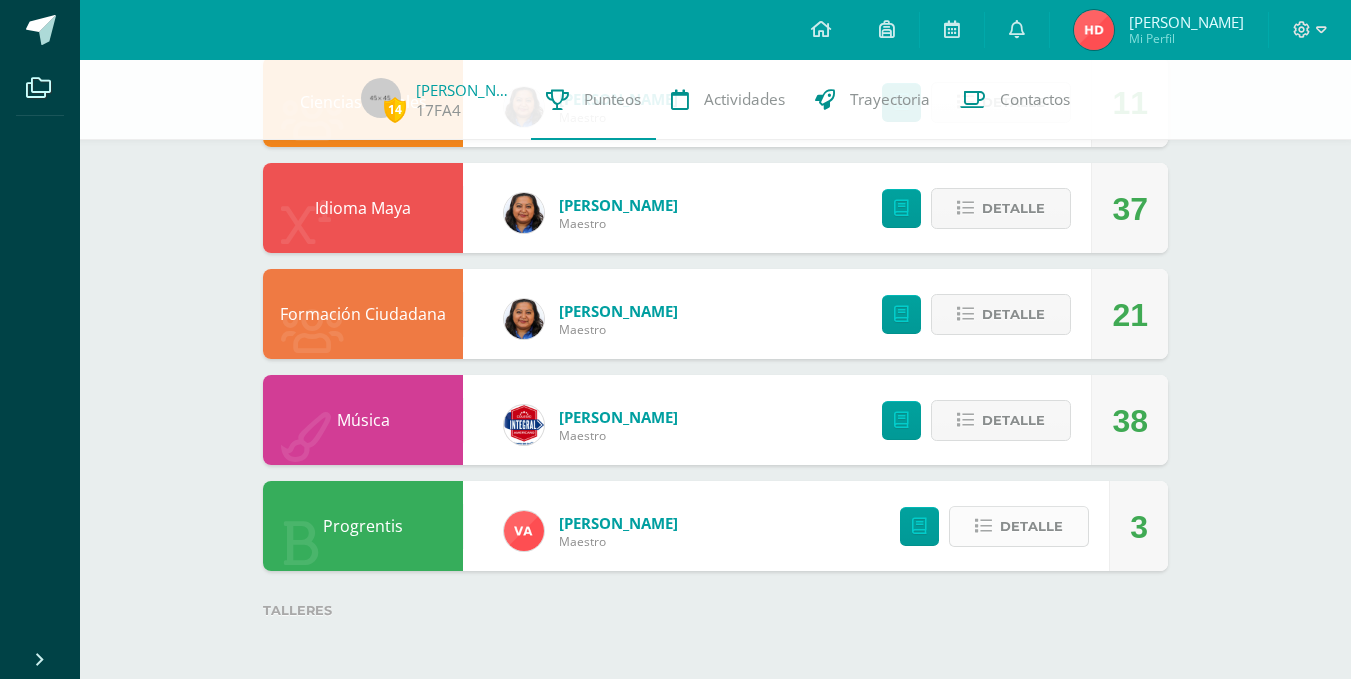 scroll, scrollTop: 1212, scrollLeft: 0, axis: vertical 